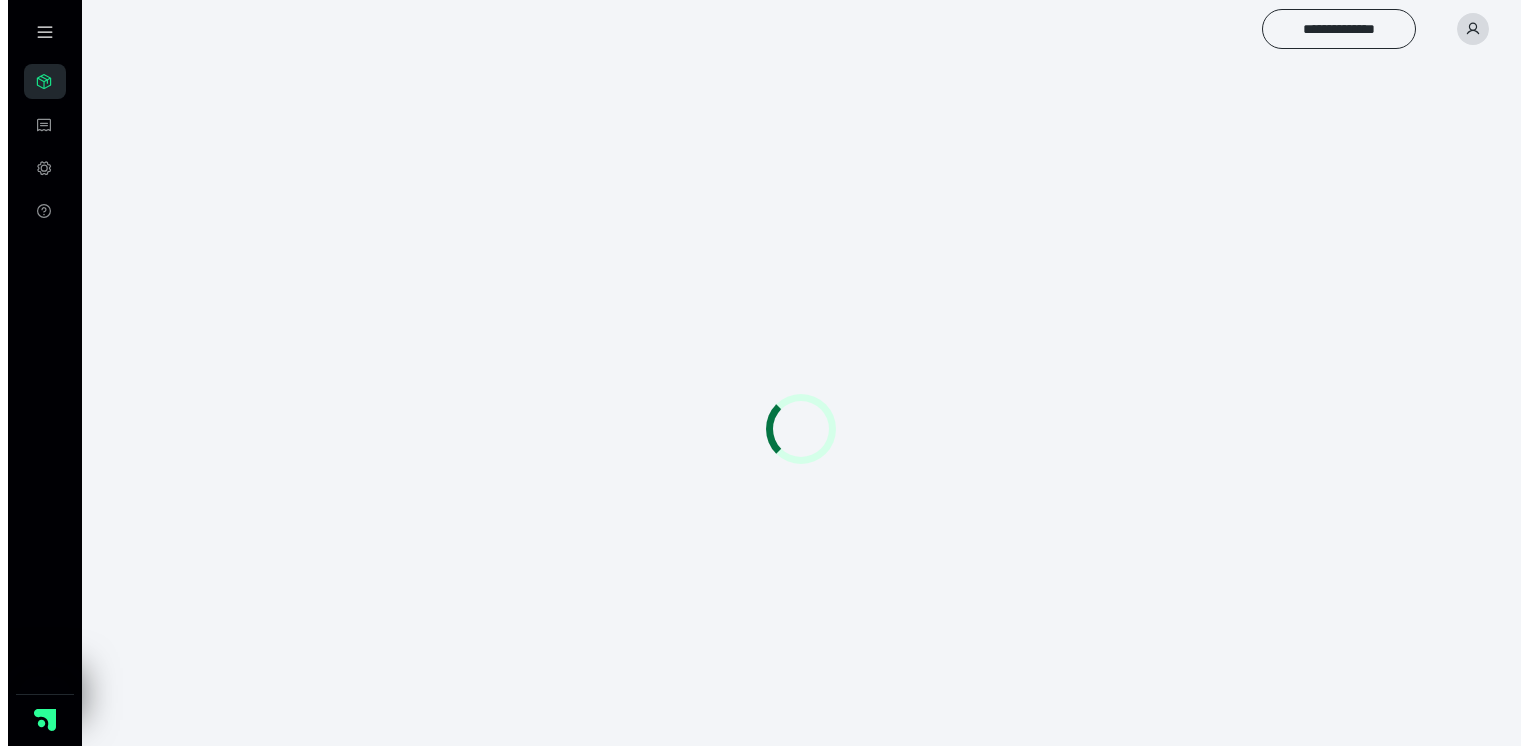scroll, scrollTop: 0, scrollLeft: 0, axis: both 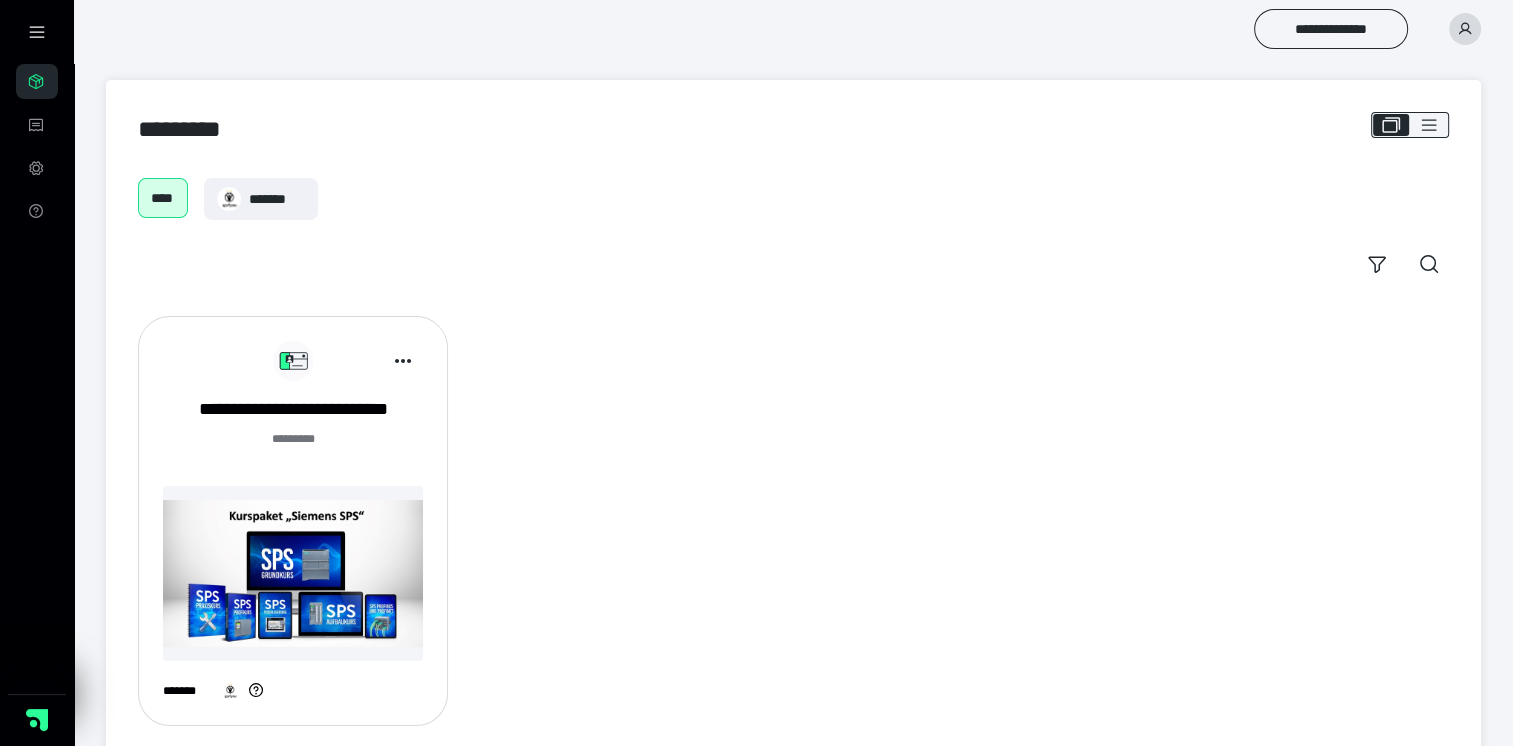 click at bounding box center (293, 573) 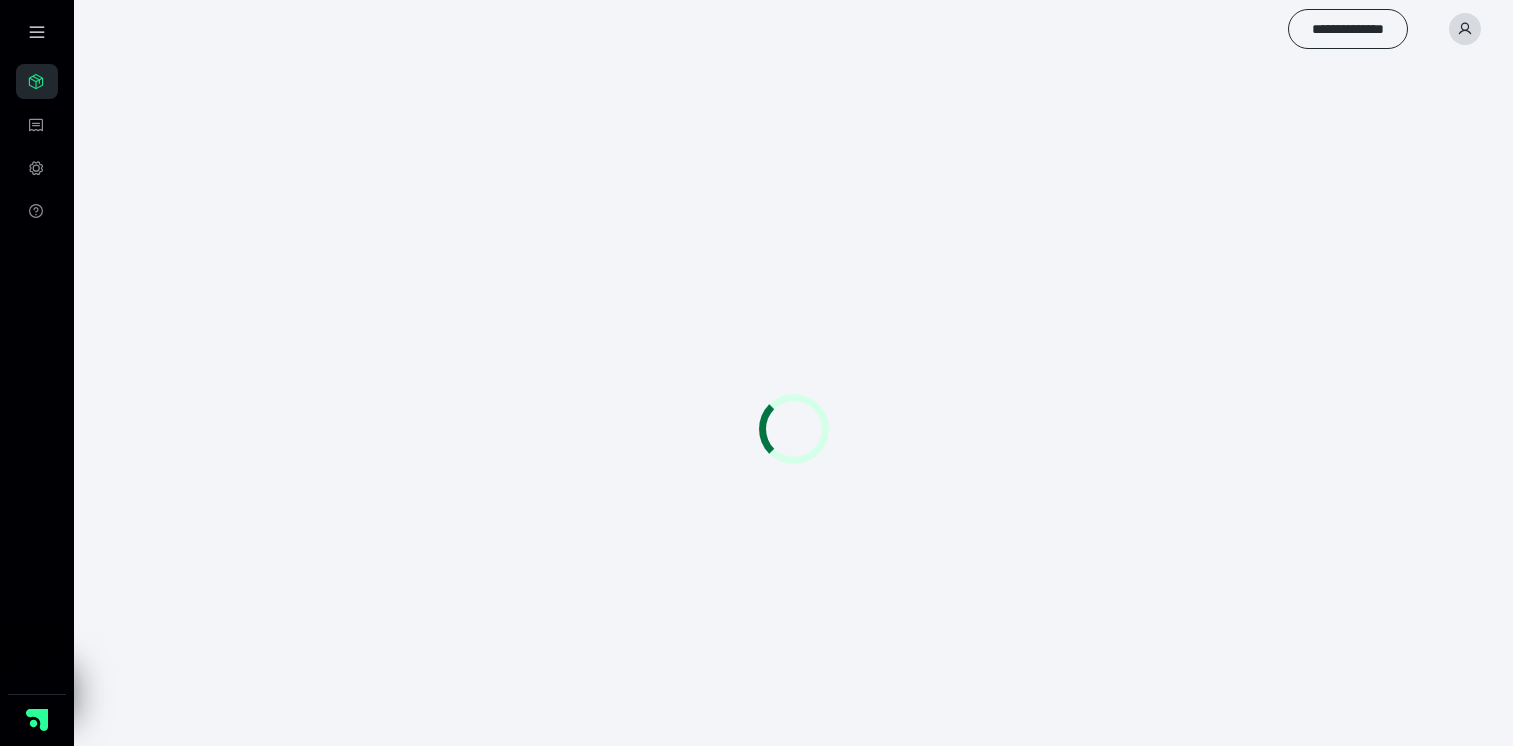 scroll, scrollTop: 0, scrollLeft: 0, axis: both 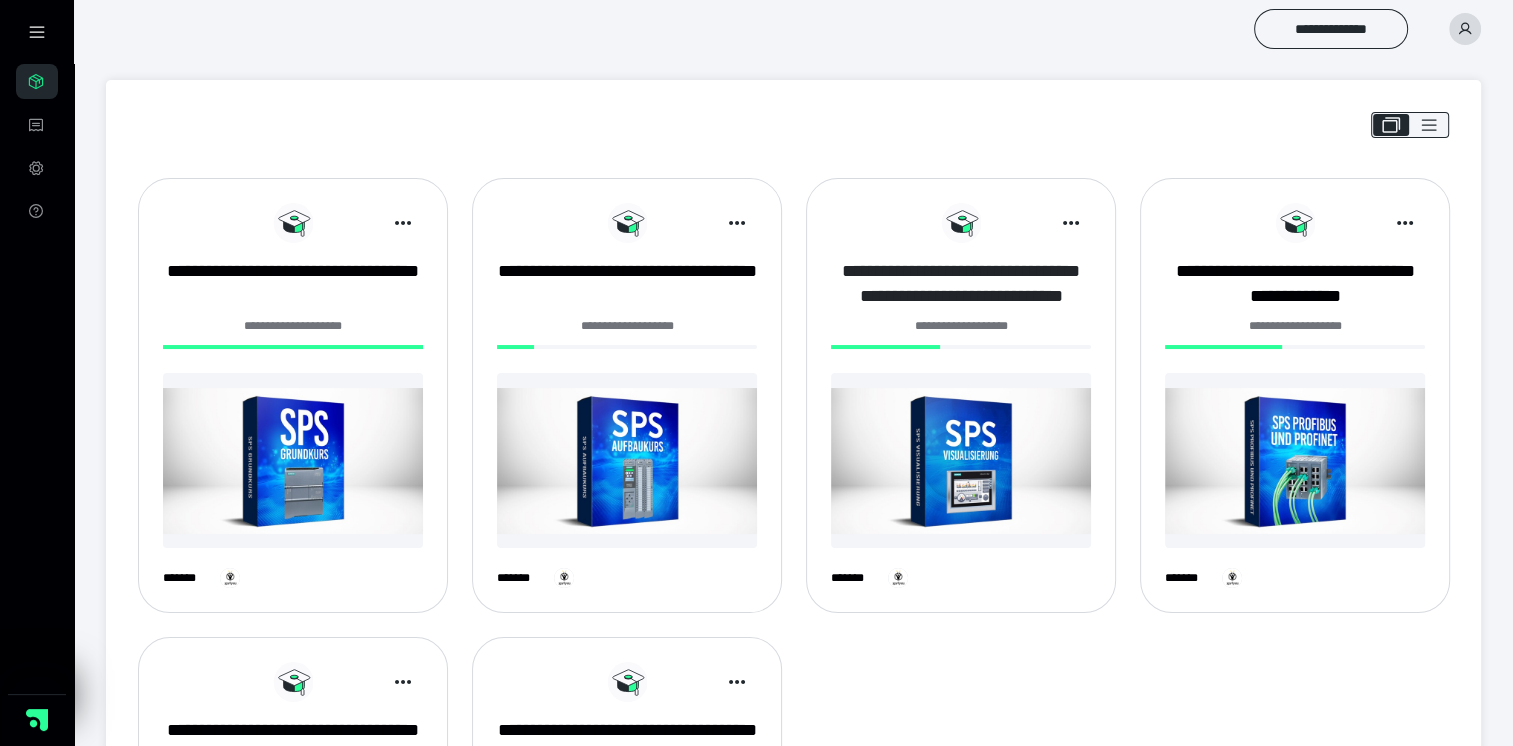 click on "**********" at bounding box center (961, 284) 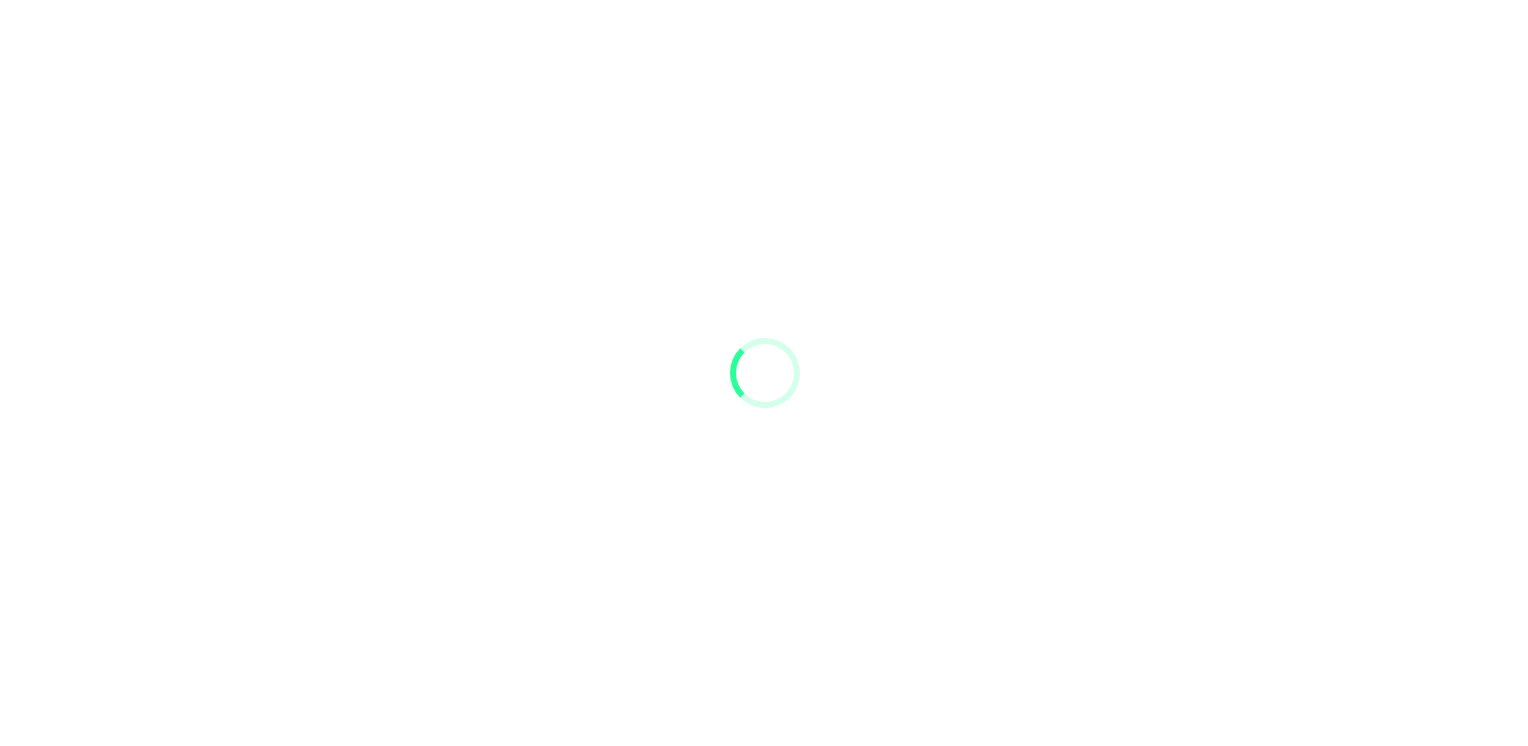 scroll, scrollTop: 0, scrollLeft: 0, axis: both 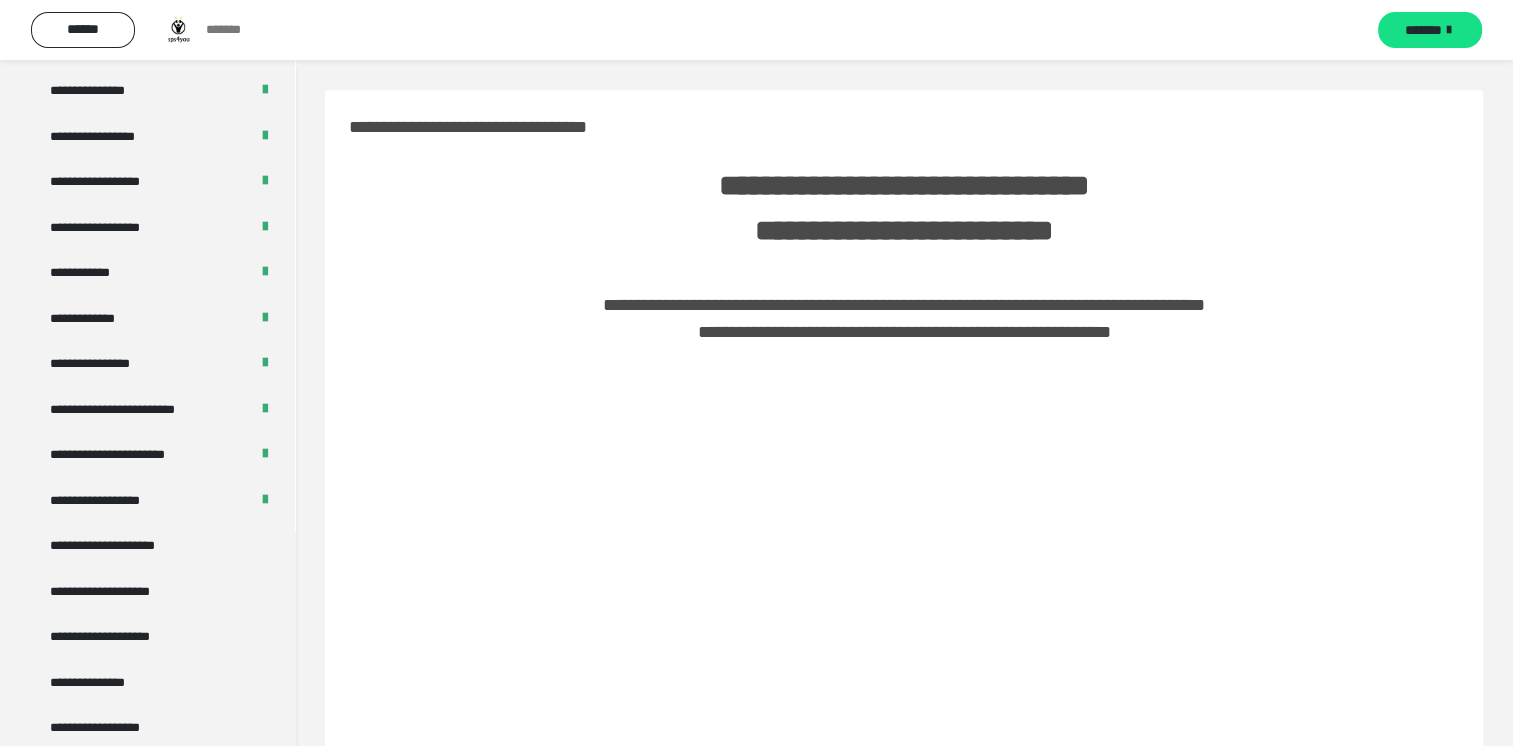 click on "****** ******* *******" at bounding box center [756, 30] 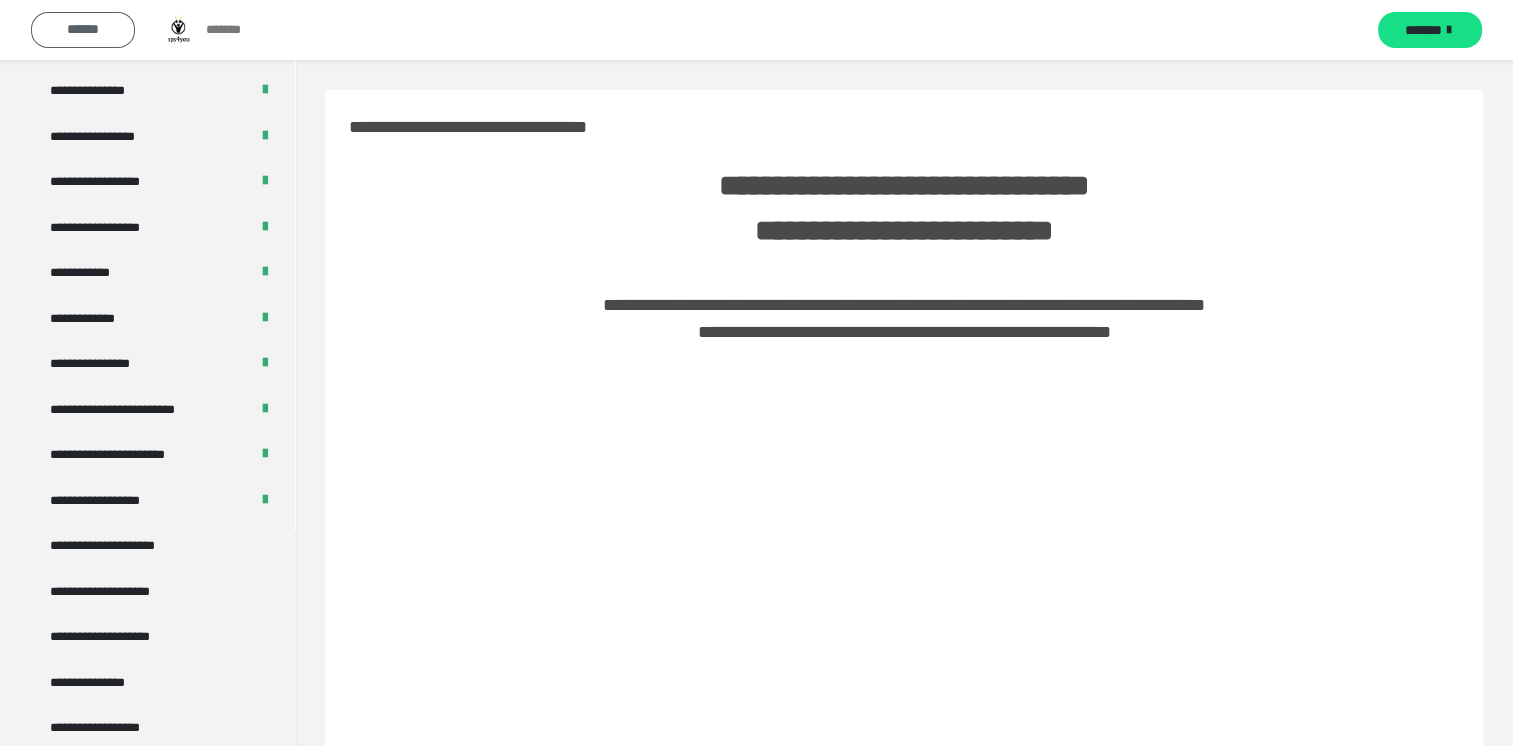 click on "******" at bounding box center (83, 29) 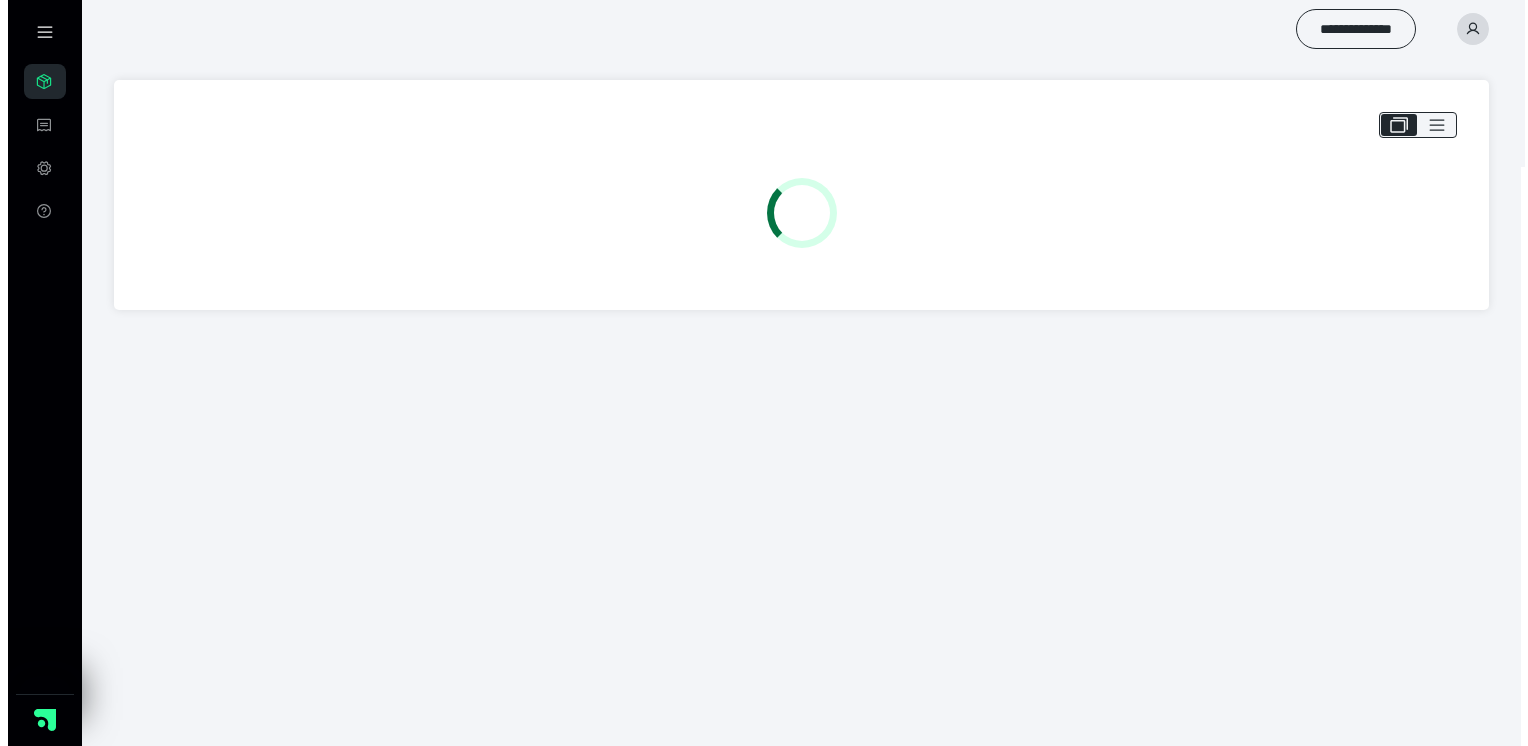 scroll, scrollTop: 0, scrollLeft: 0, axis: both 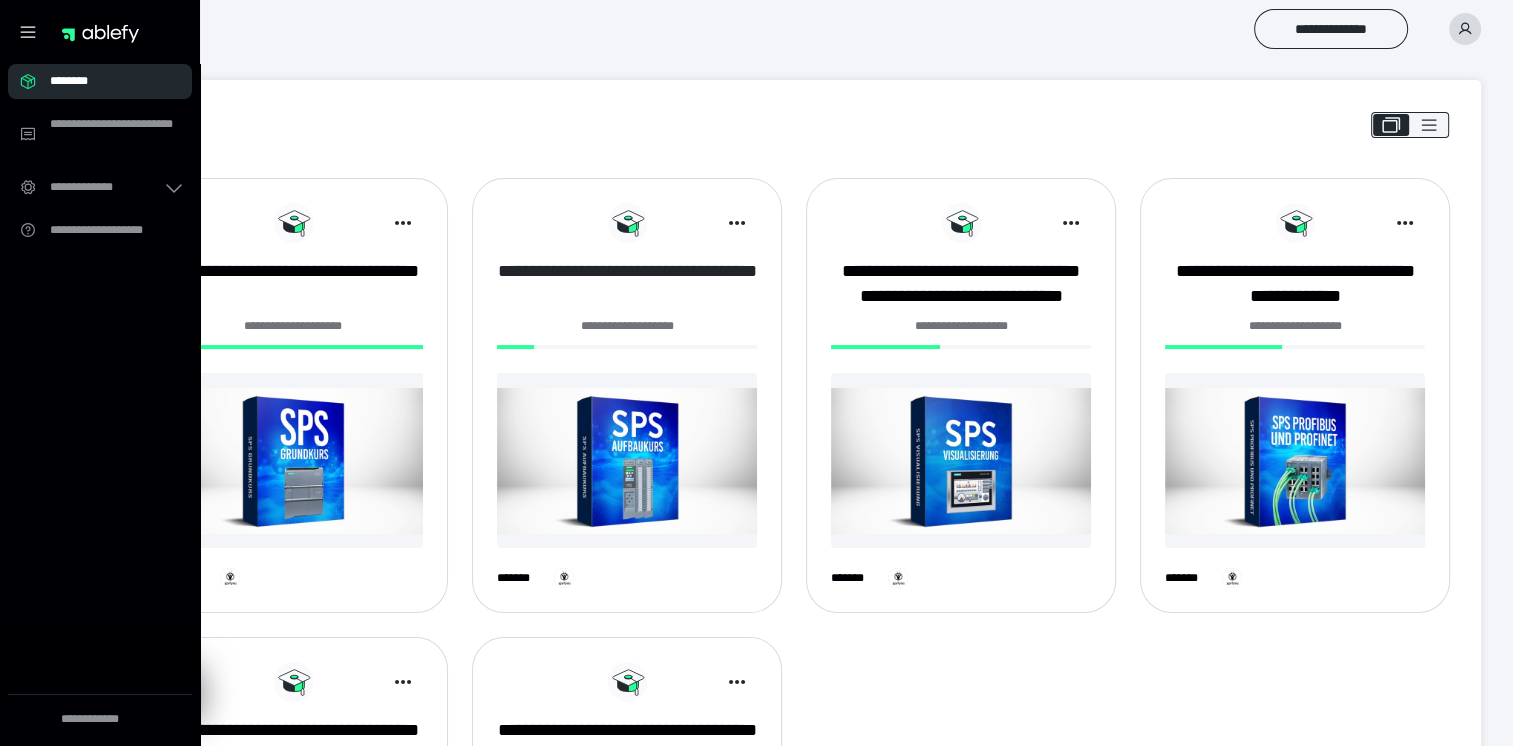 click on "**********" at bounding box center [627, 284] 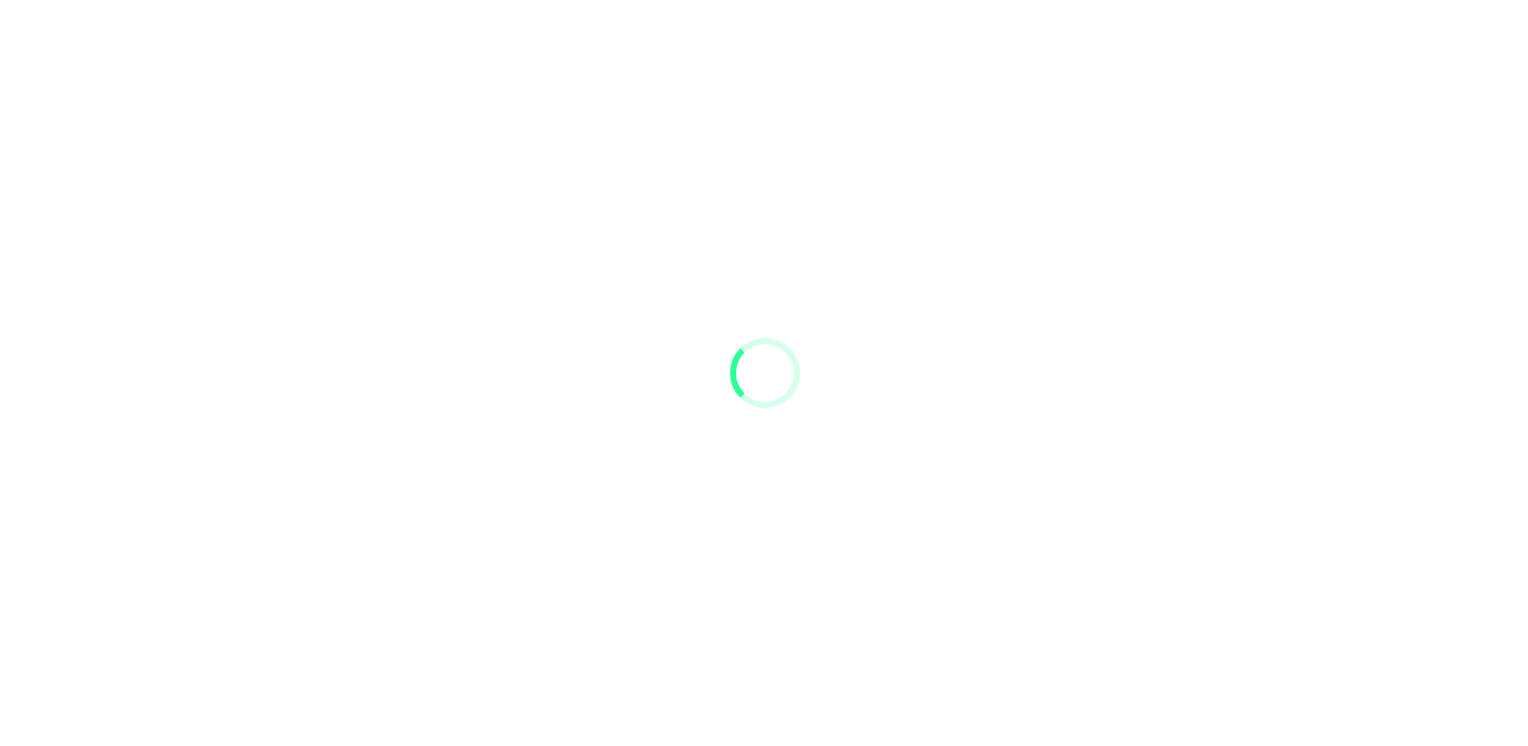 scroll, scrollTop: 0, scrollLeft: 0, axis: both 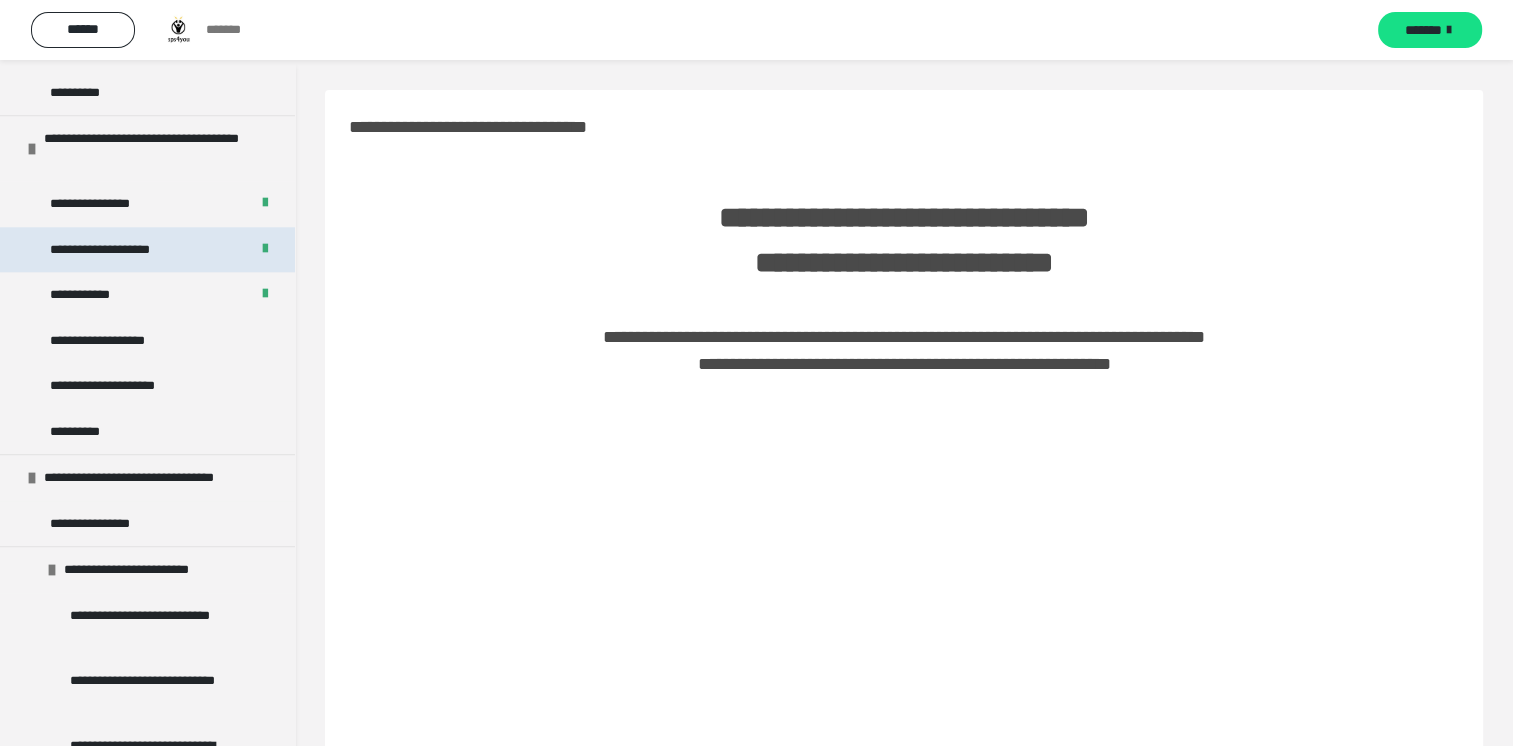 click on "**********" at bounding box center [122, 250] 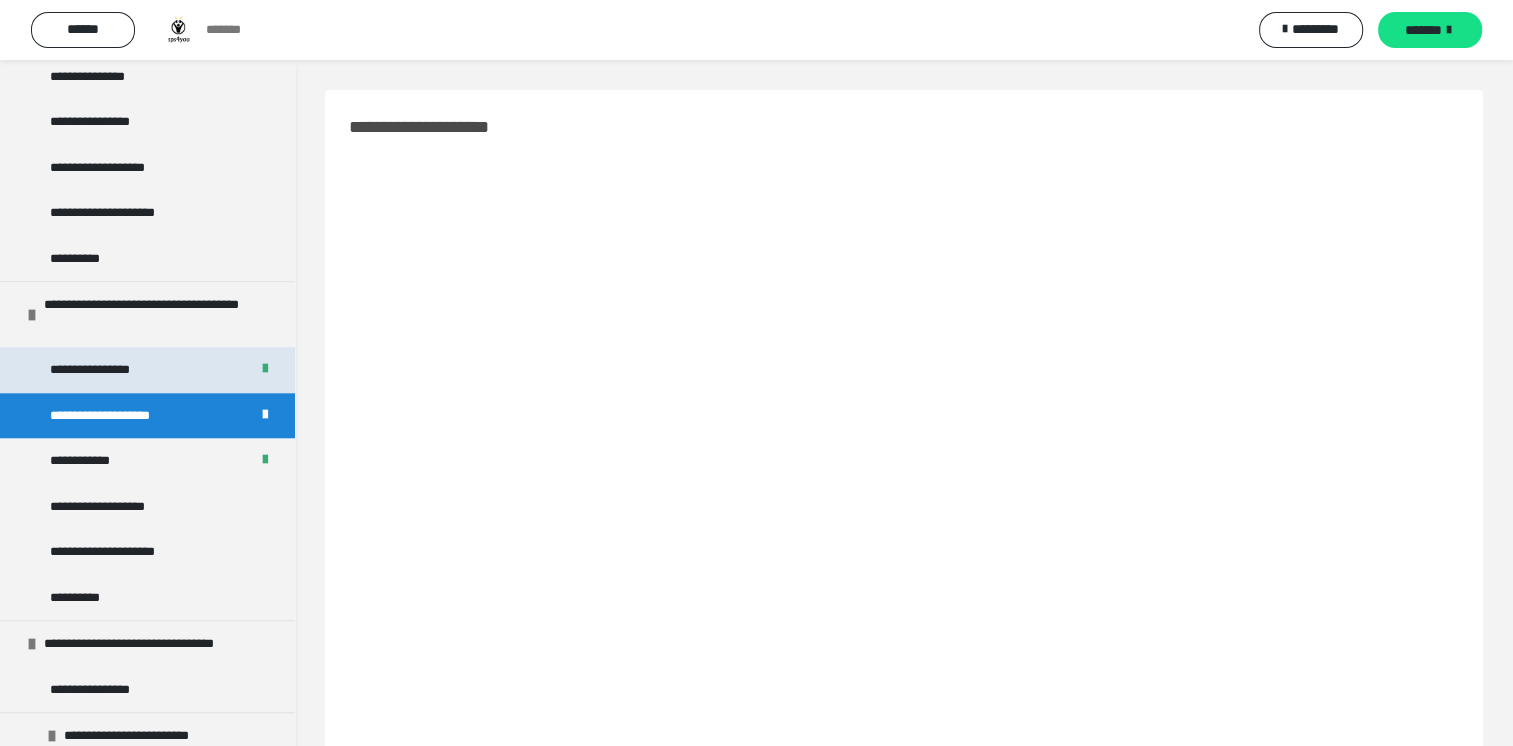 scroll, scrollTop: 1900, scrollLeft: 0, axis: vertical 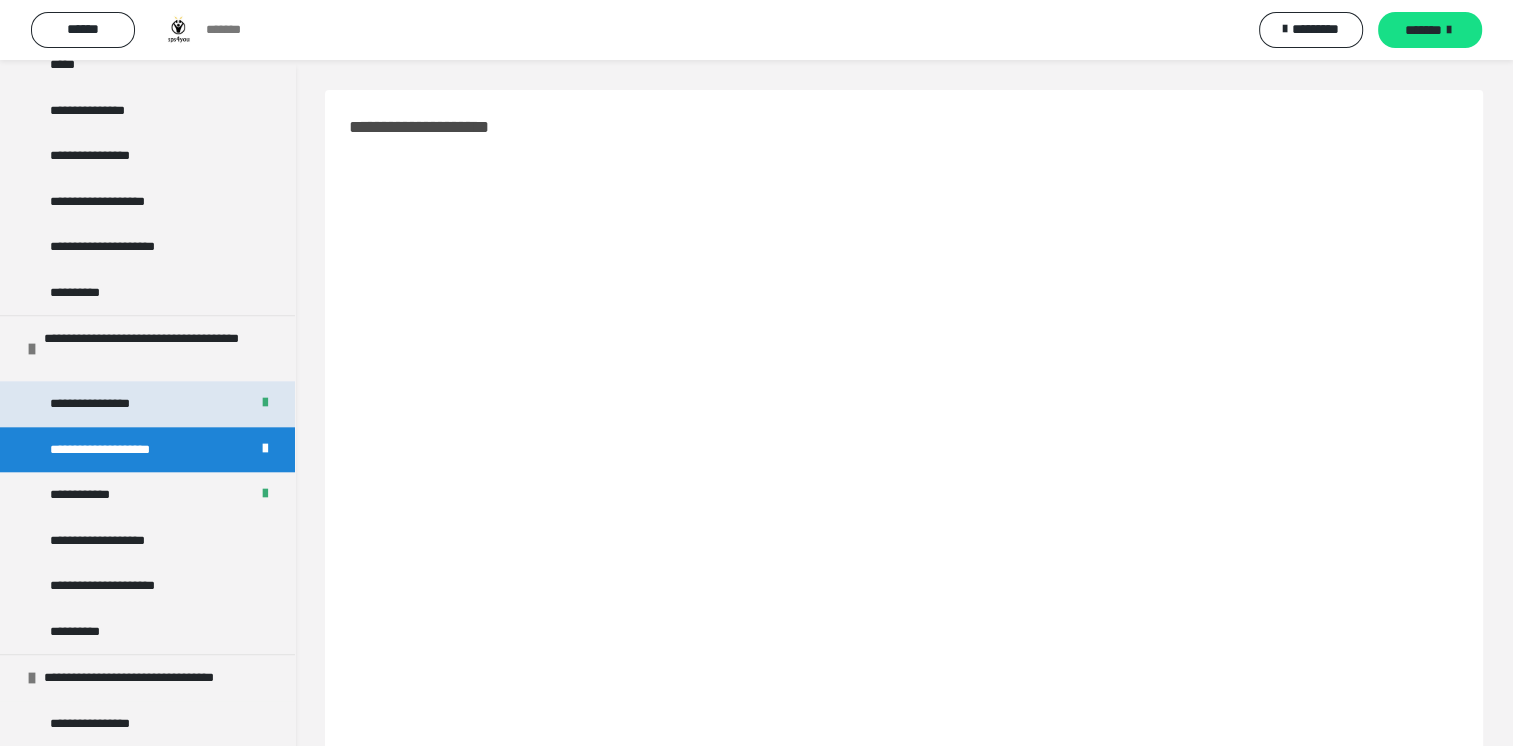click on "**********" at bounding box center [103, 404] 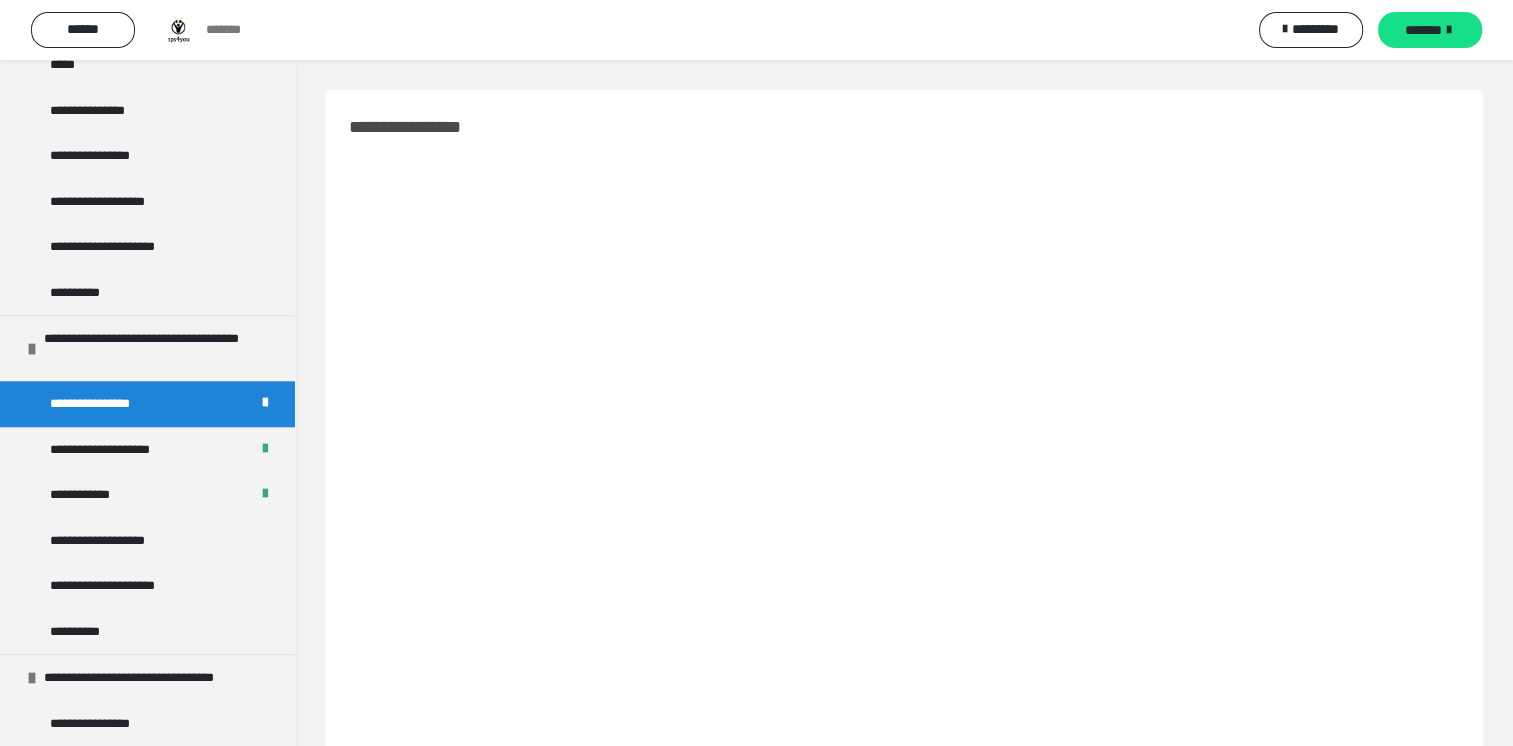 scroll, scrollTop: 100, scrollLeft: 0, axis: vertical 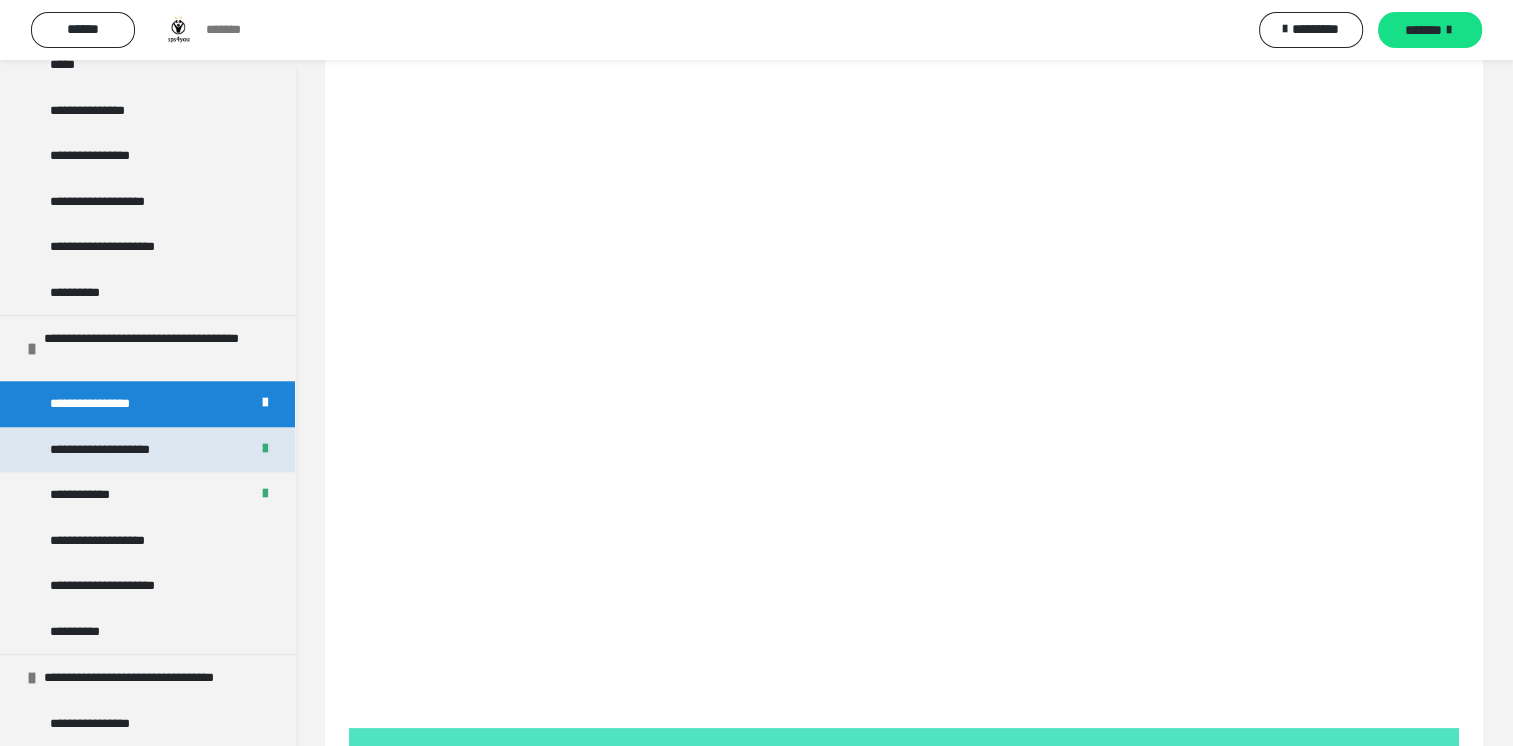click on "**********" at bounding box center (122, 450) 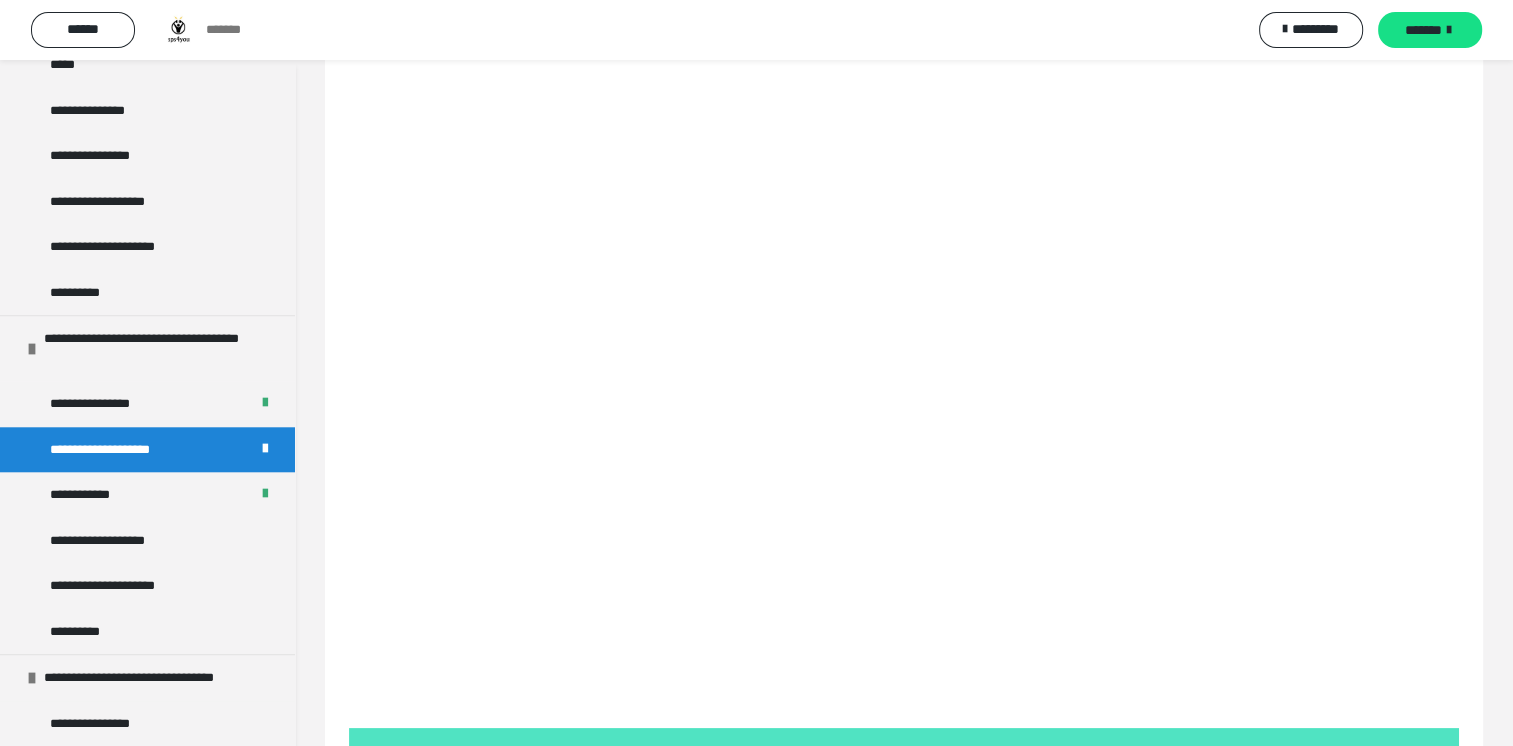 click on "**********" at bounding box center (904, 597) 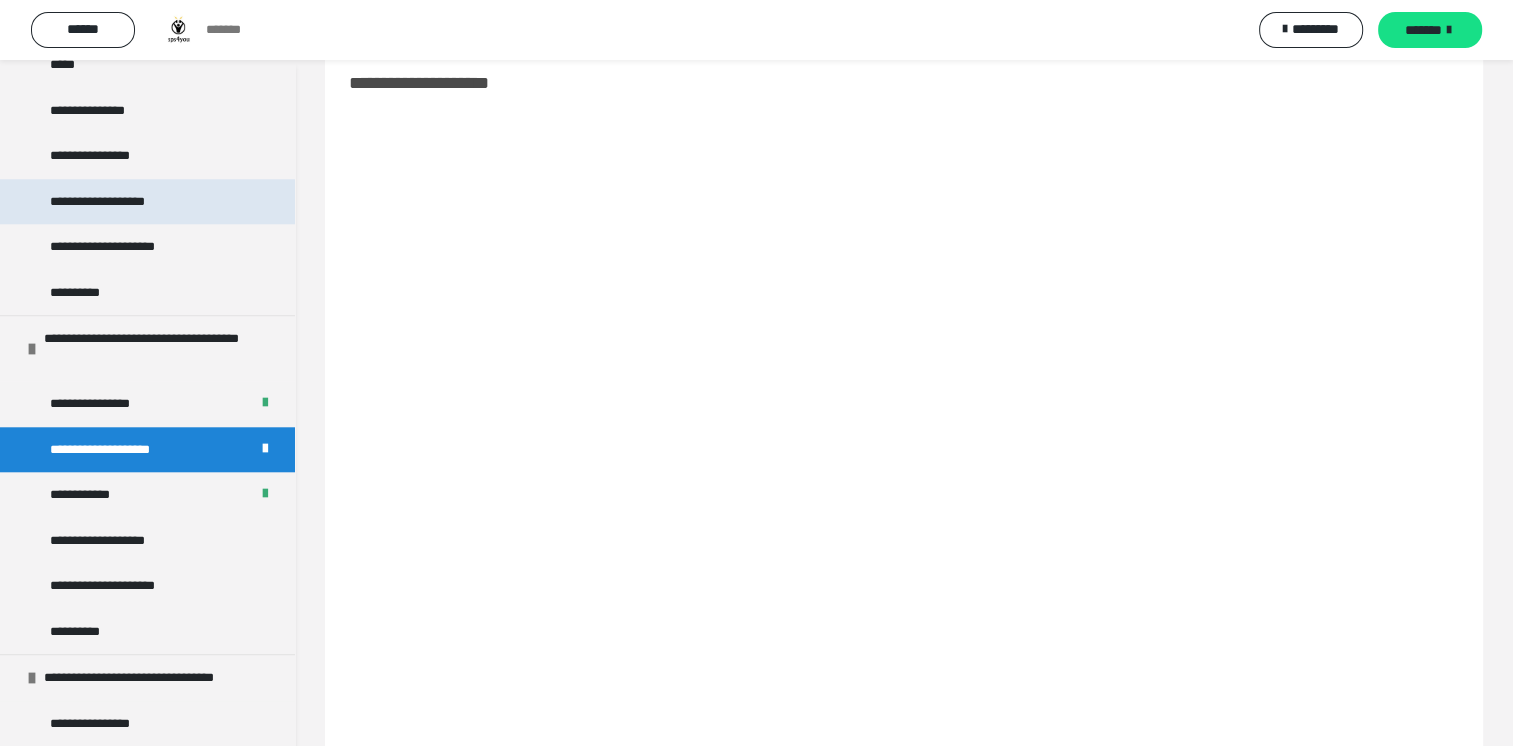 scroll, scrollTop: 0, scrollLeft: 0, axis: both 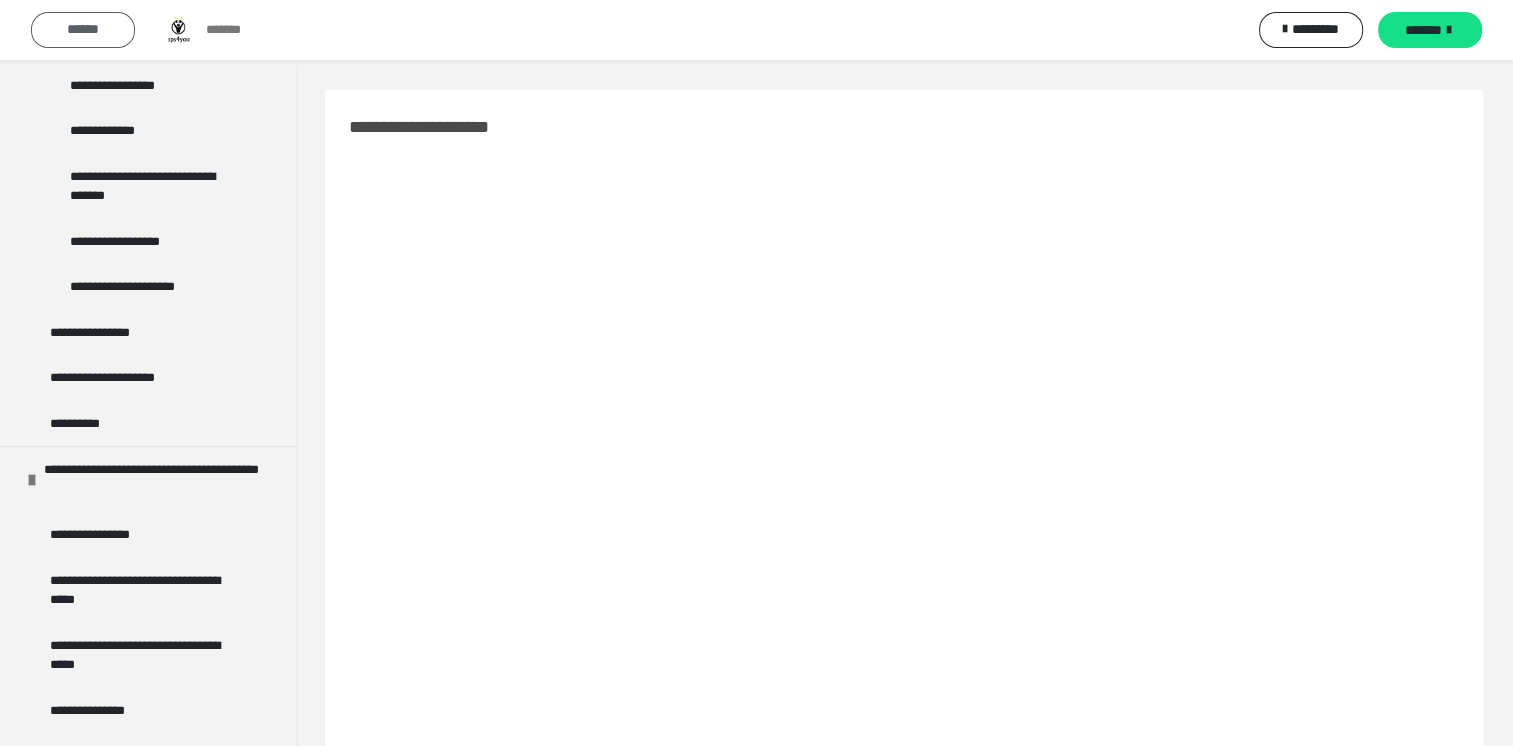 click on "******" at bounding box center (83, 29) 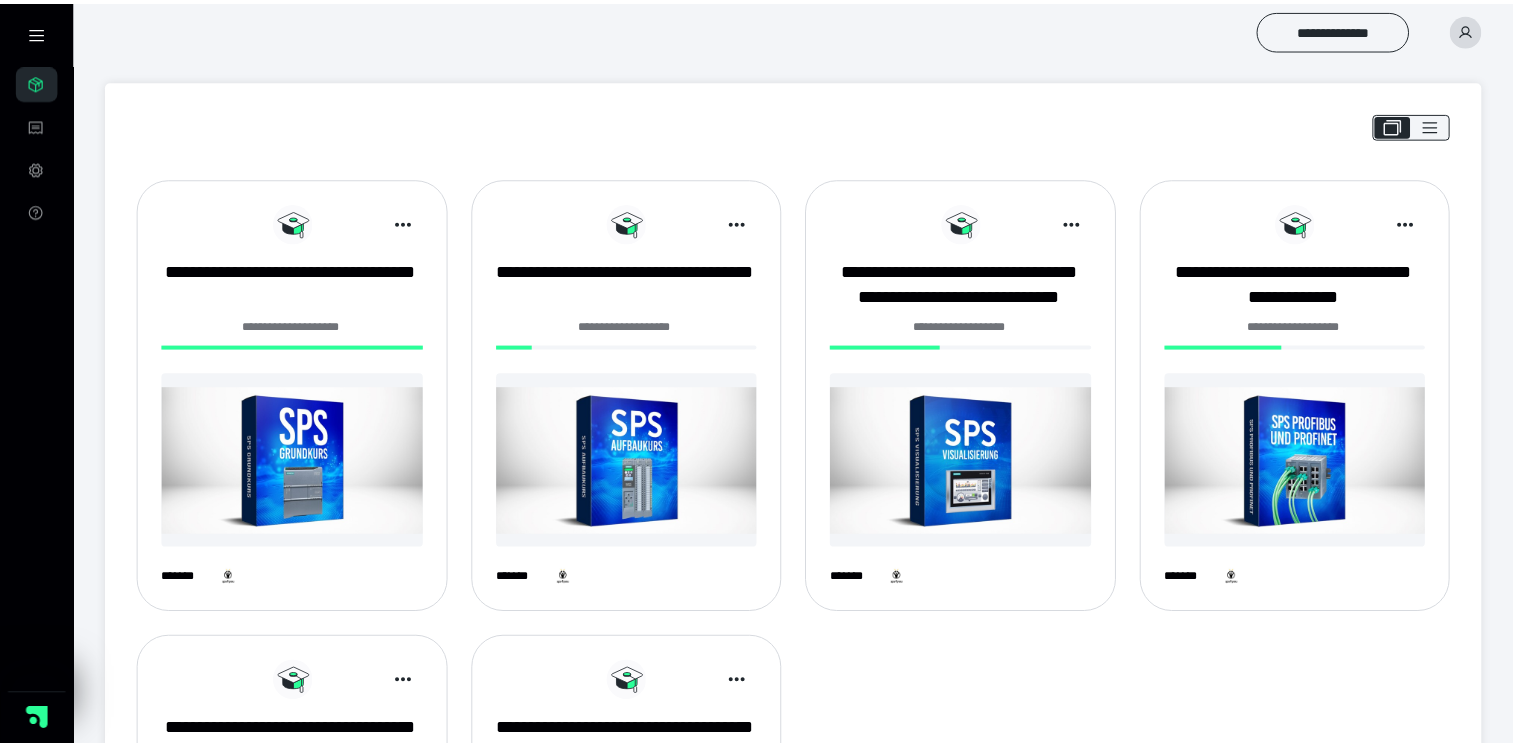 scroll, scrollTop: 0, scrollLeft: 0, axis: both 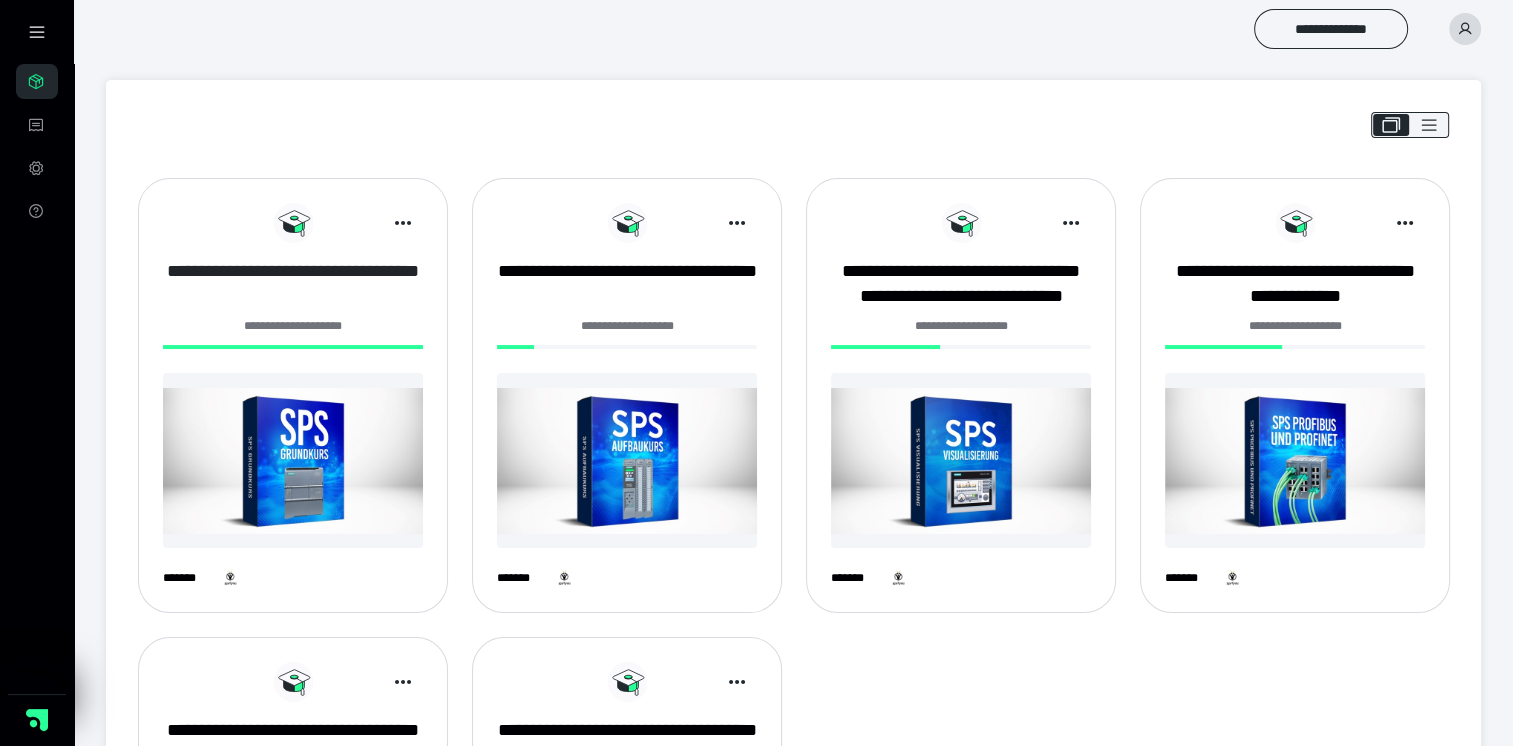 click on "**********" at bounding box center [293, 284] 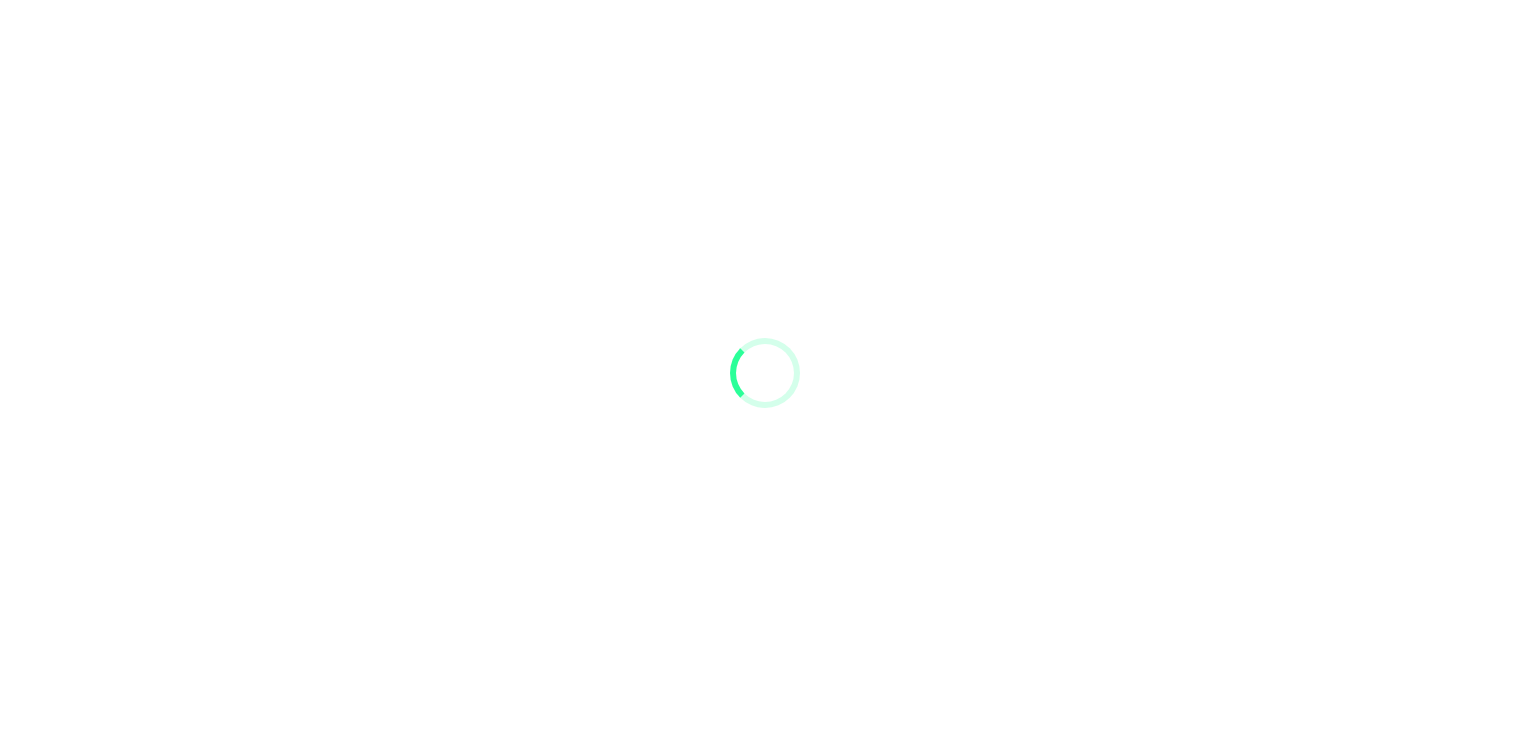 scroll, scrollTop: 0, scrollLeft: 0, axis: both 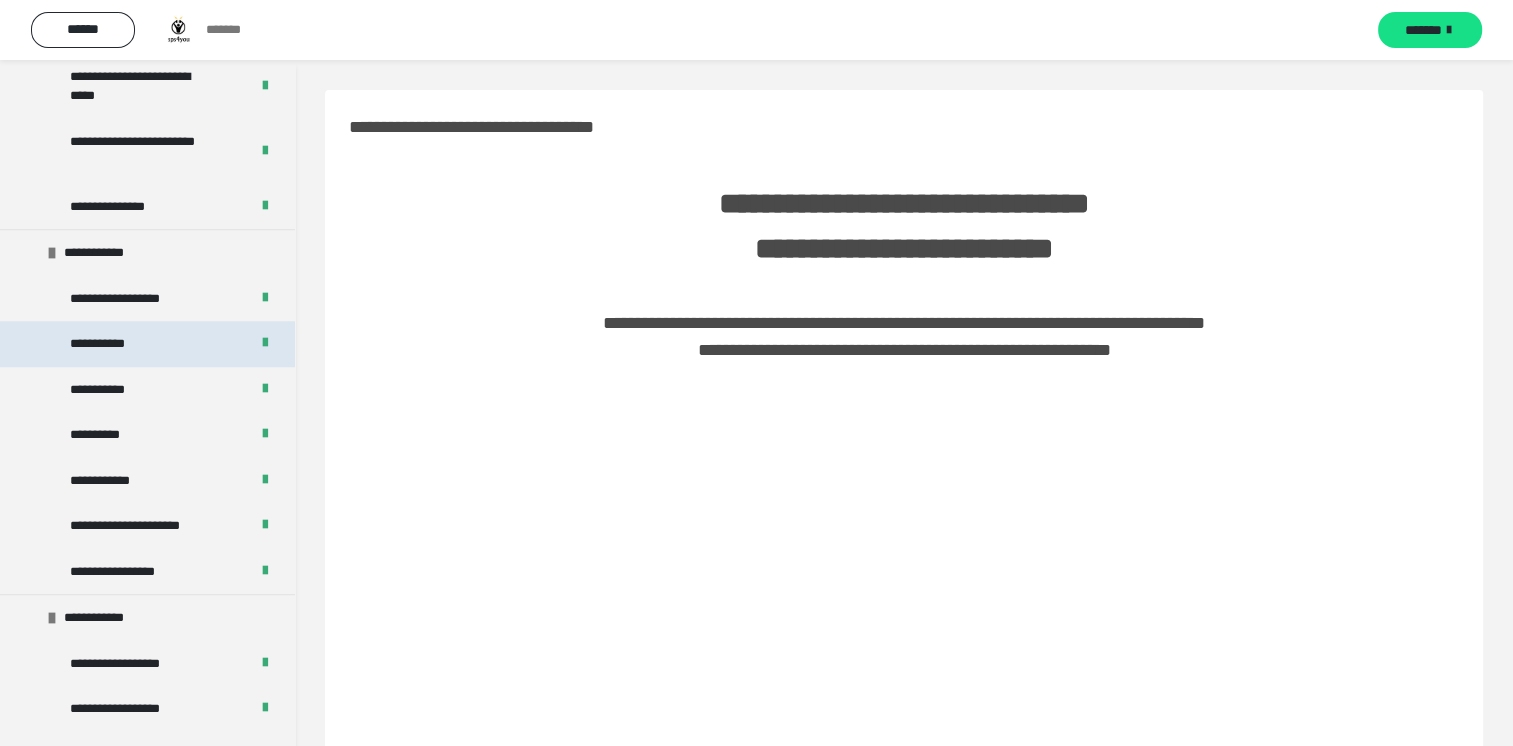 click on "**********" at bounding box center [147, 344] 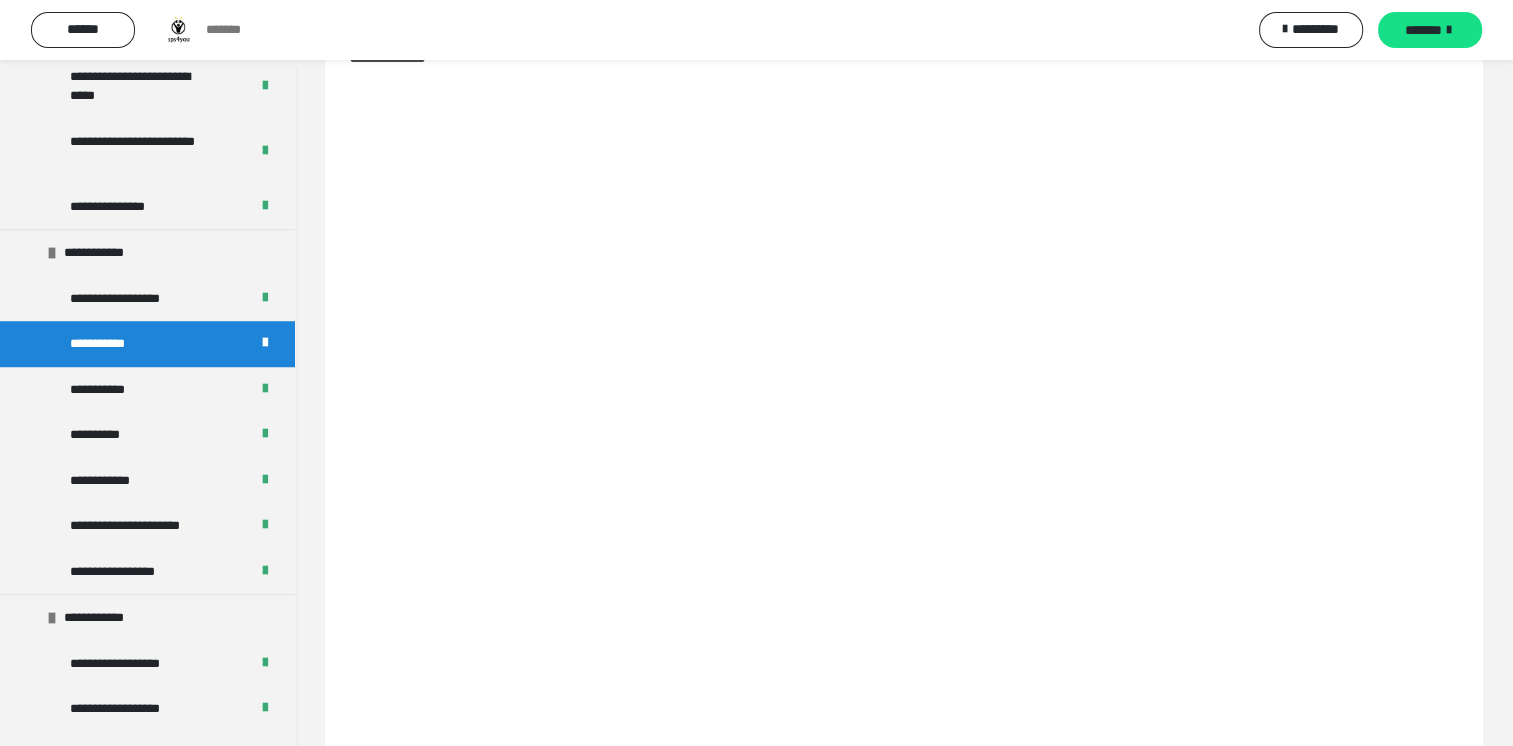 scroll, scrollTop: 100, scrollLeft: 0, axis: vertical 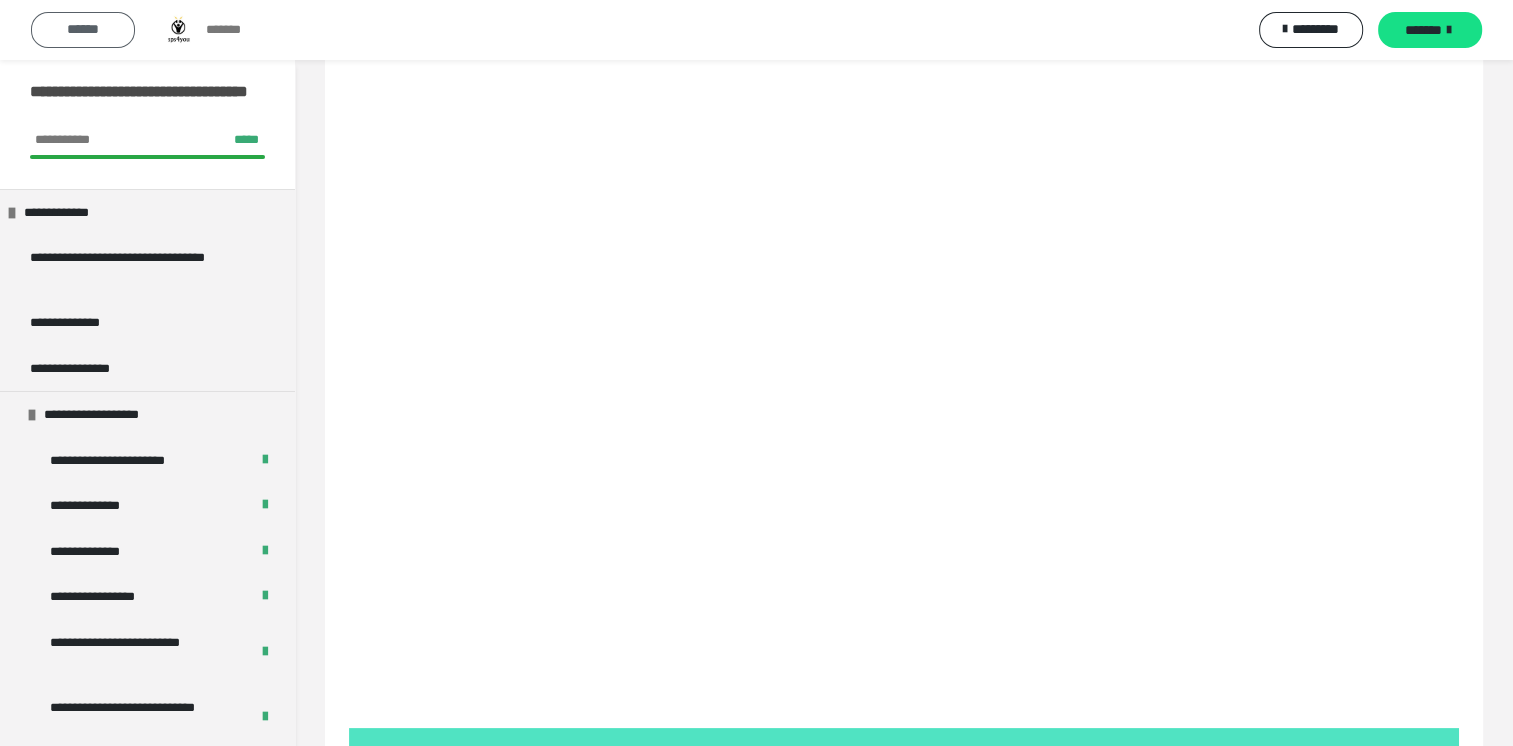 click on "******" at bounding box center [83, 29] 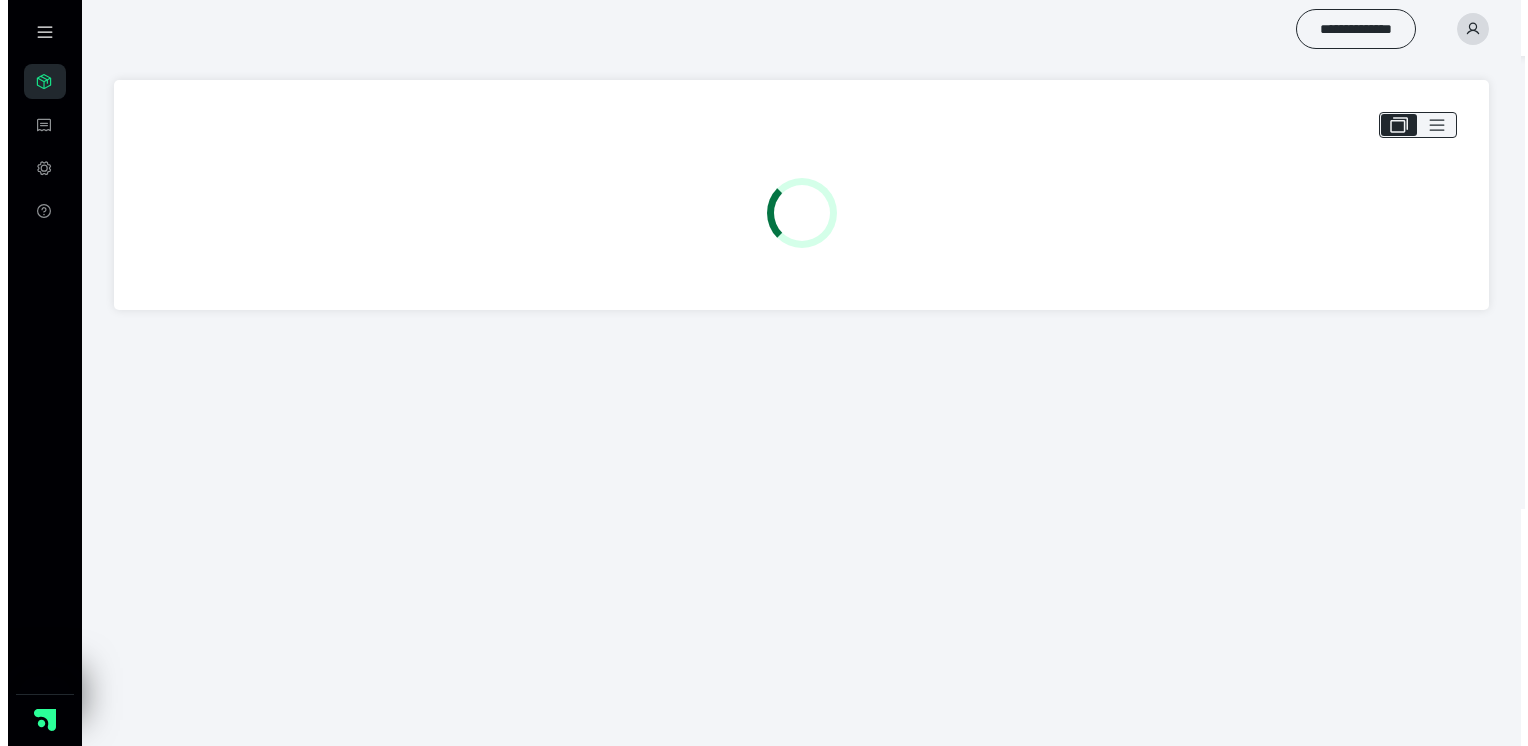 scroll, scrollTop: 0, scrollLeft: 0, axis: both 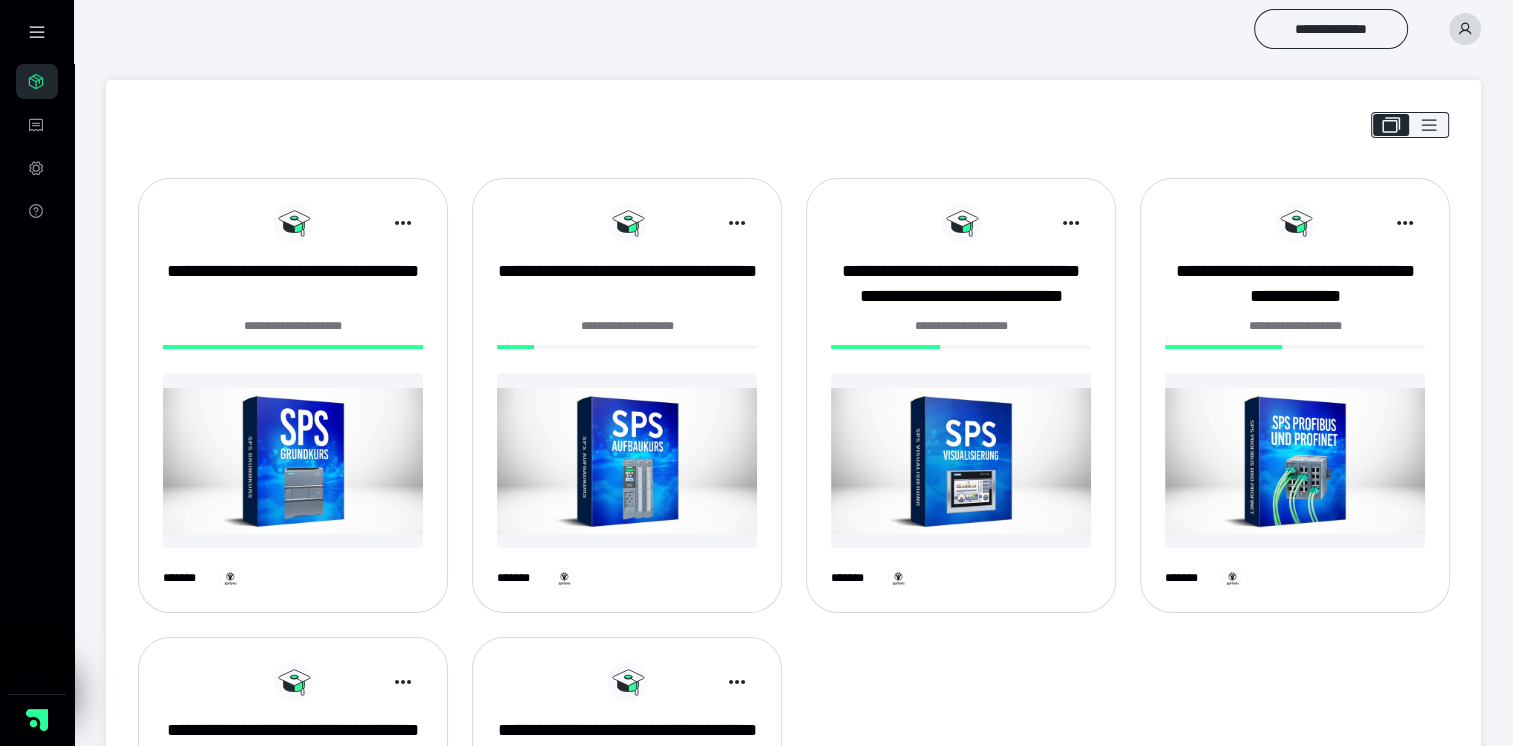 click at bounding box center (961, 460) 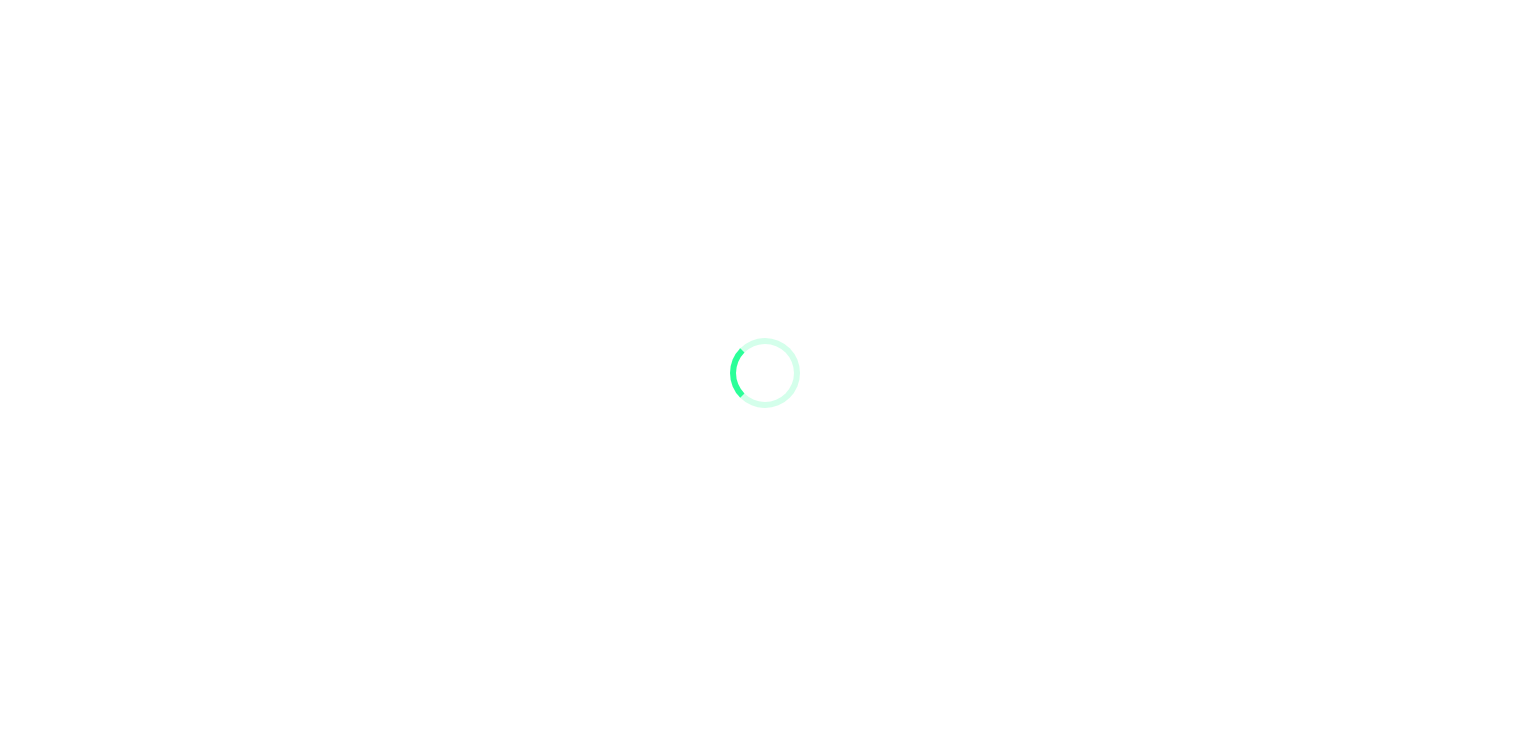 scroll, scrollTop: 0, scrollLeft: 0, axis: both 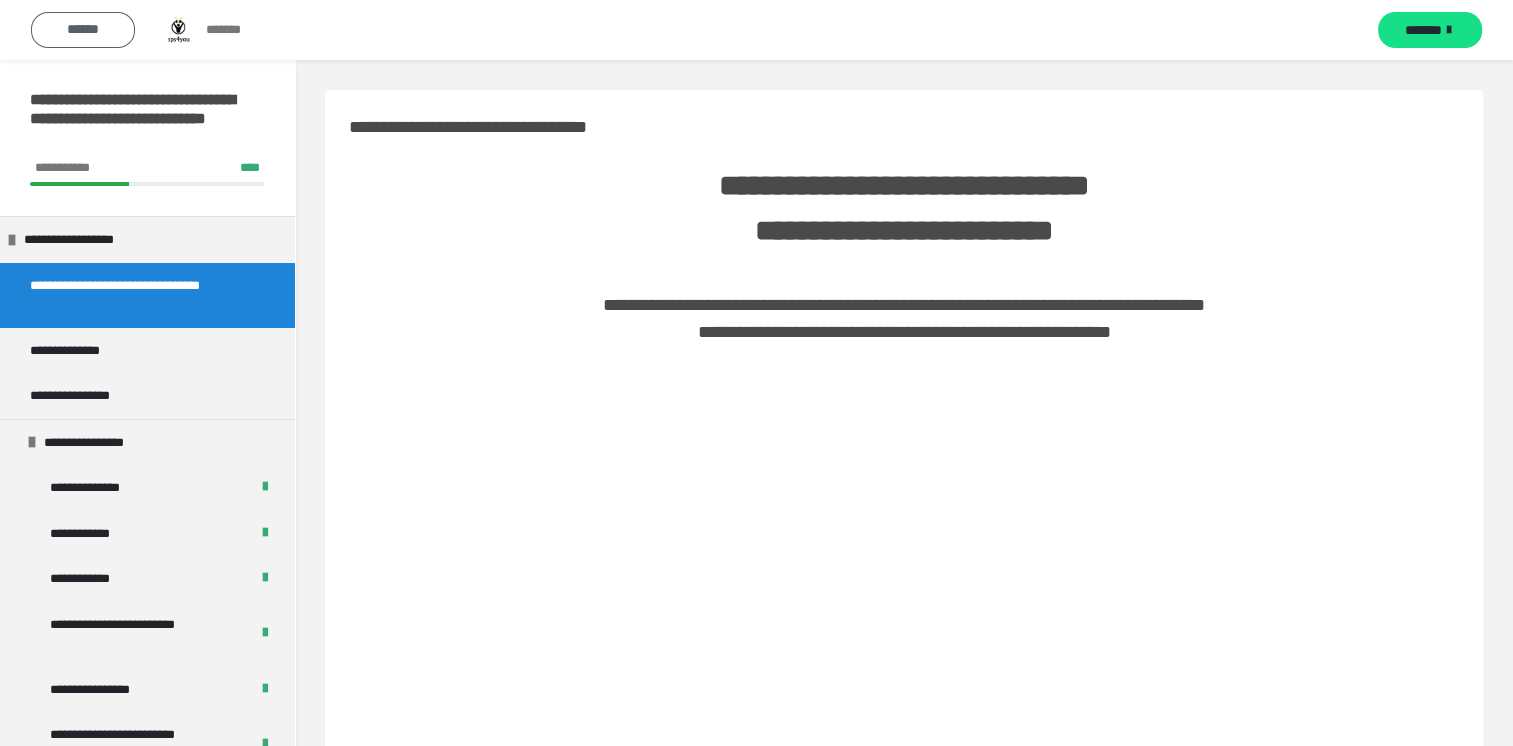 click on "******" at bounding box center [83, 29] 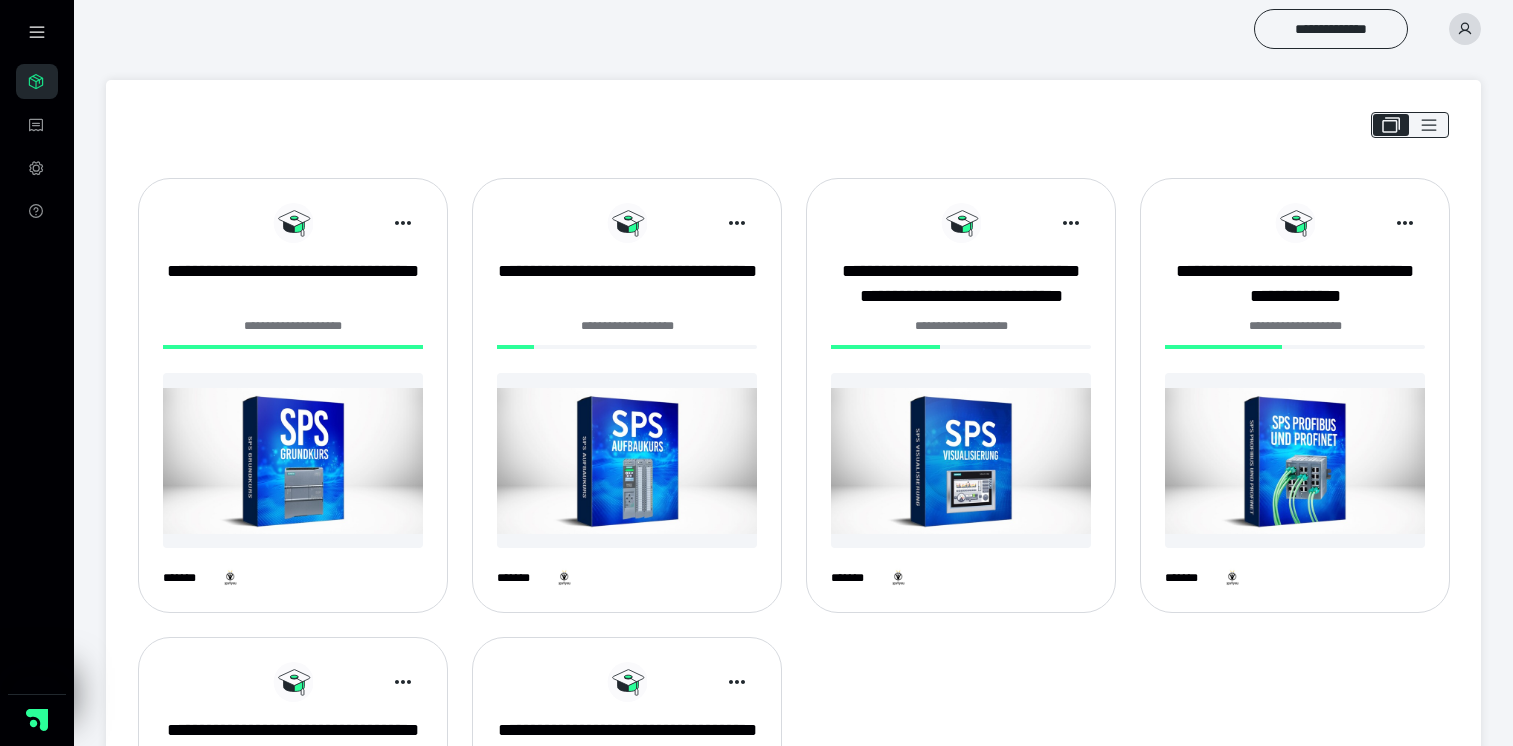 scroll, scrollTop: 0, scrollLeft: 0, axis: both 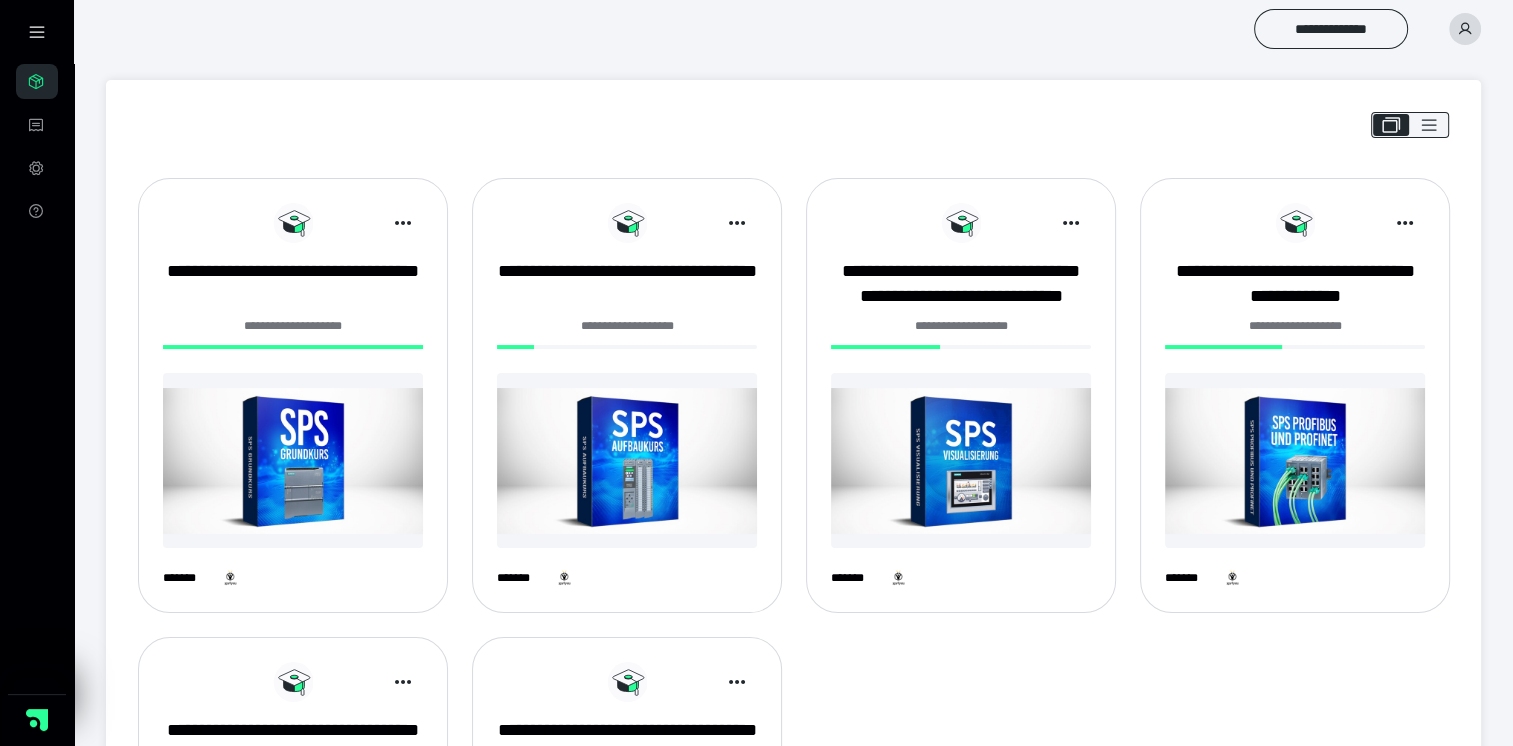 click at bounding box center [627, 460] 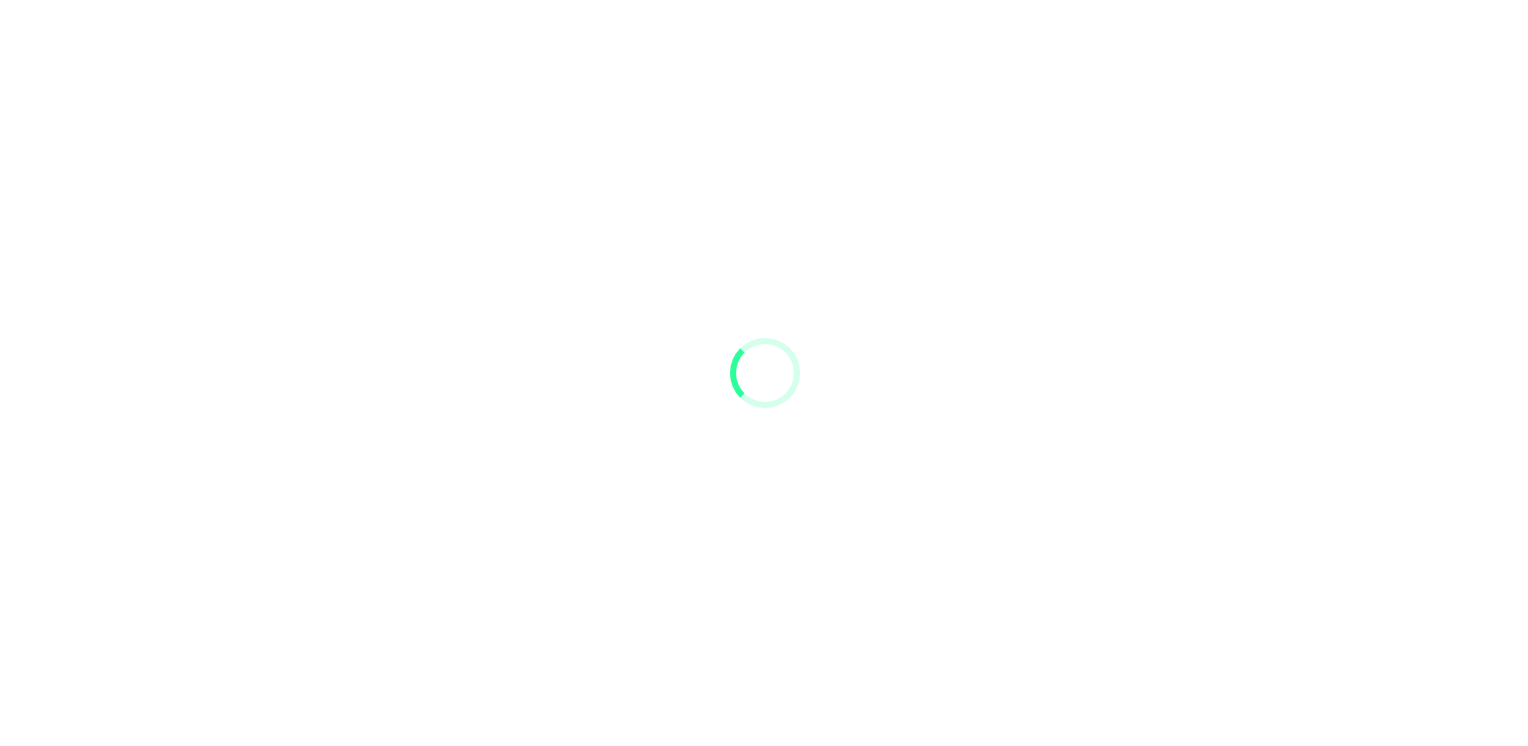 scroll, scrollTop: 0, scrollLeft: 0, axis: both 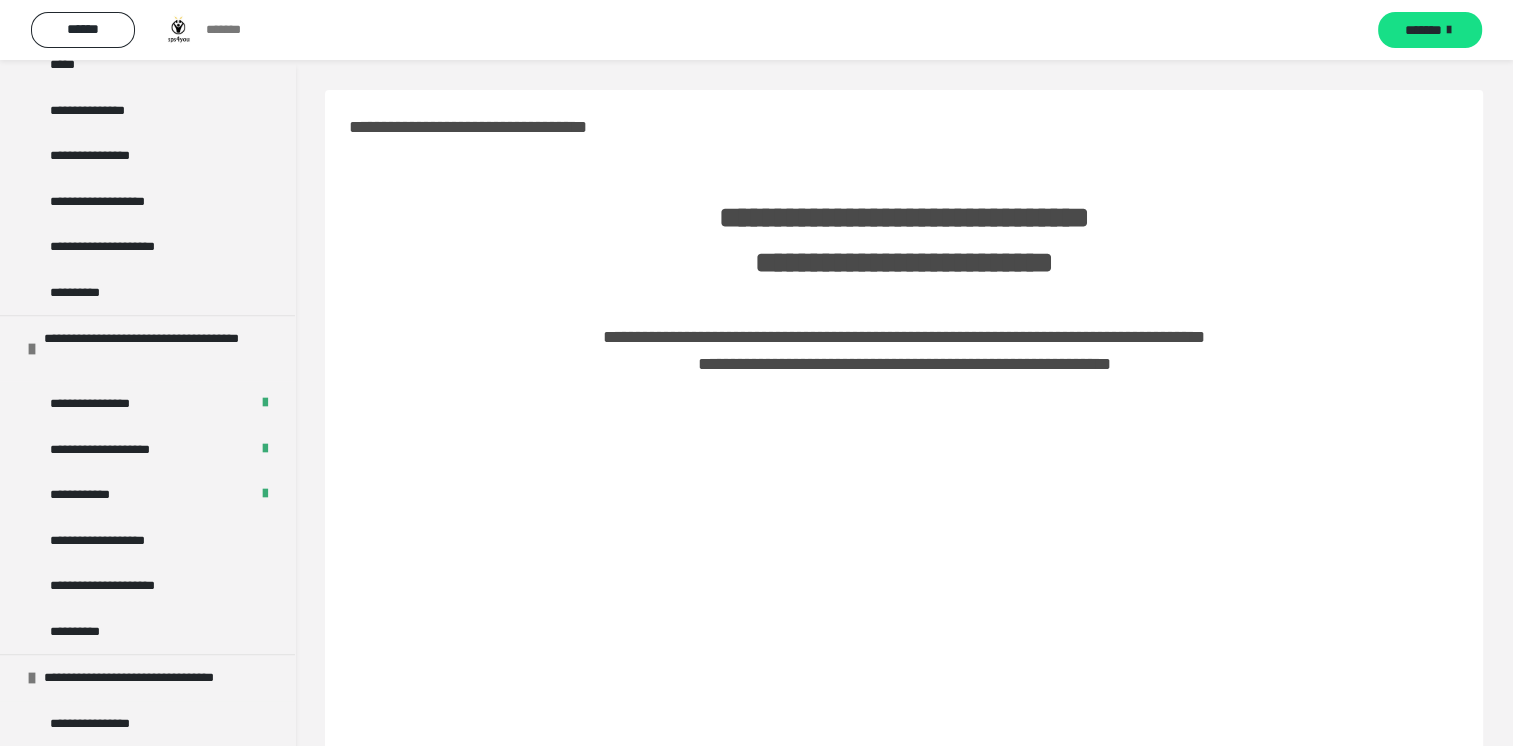 click on "**********" at bounding box center (103, 404) 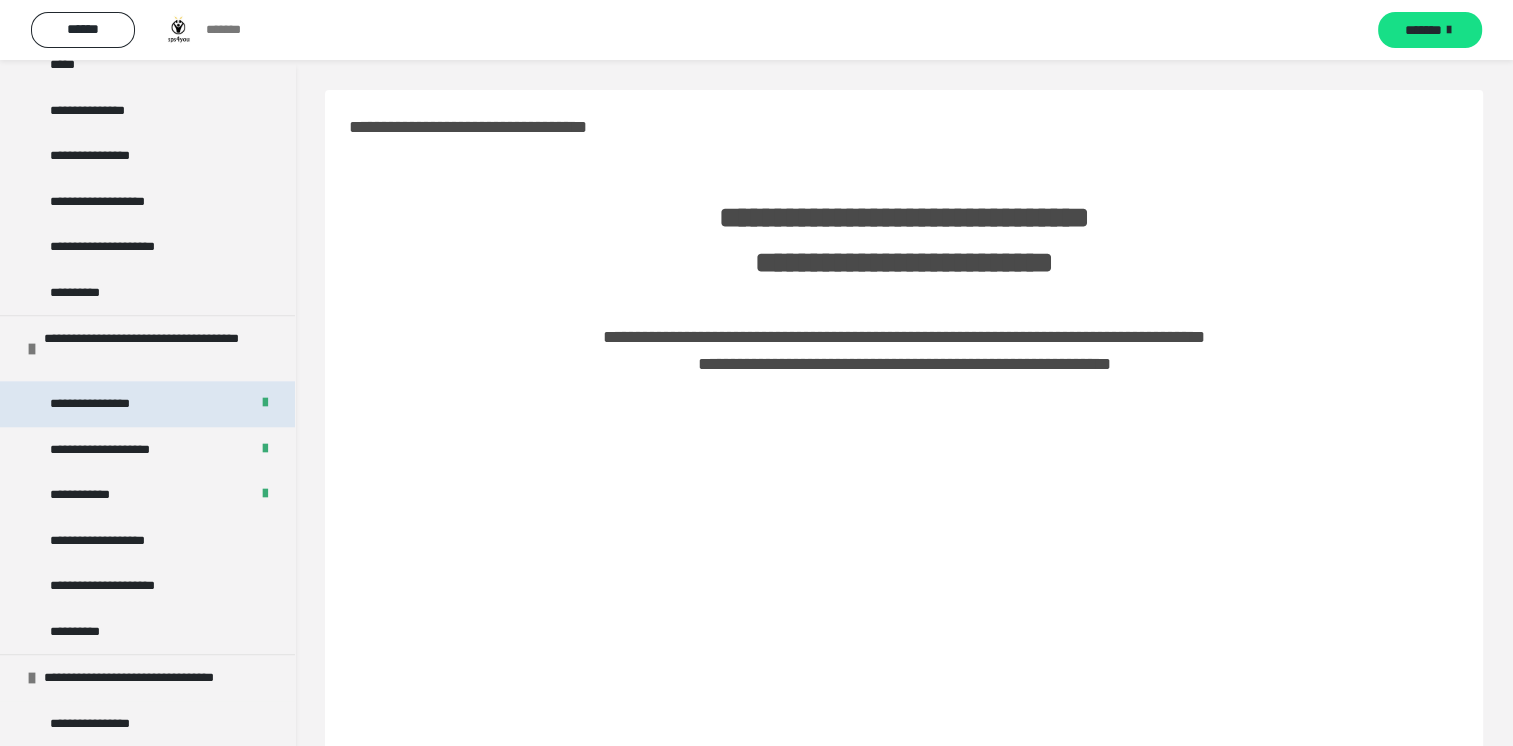 click on "**********" at bounding box center (103, 404) 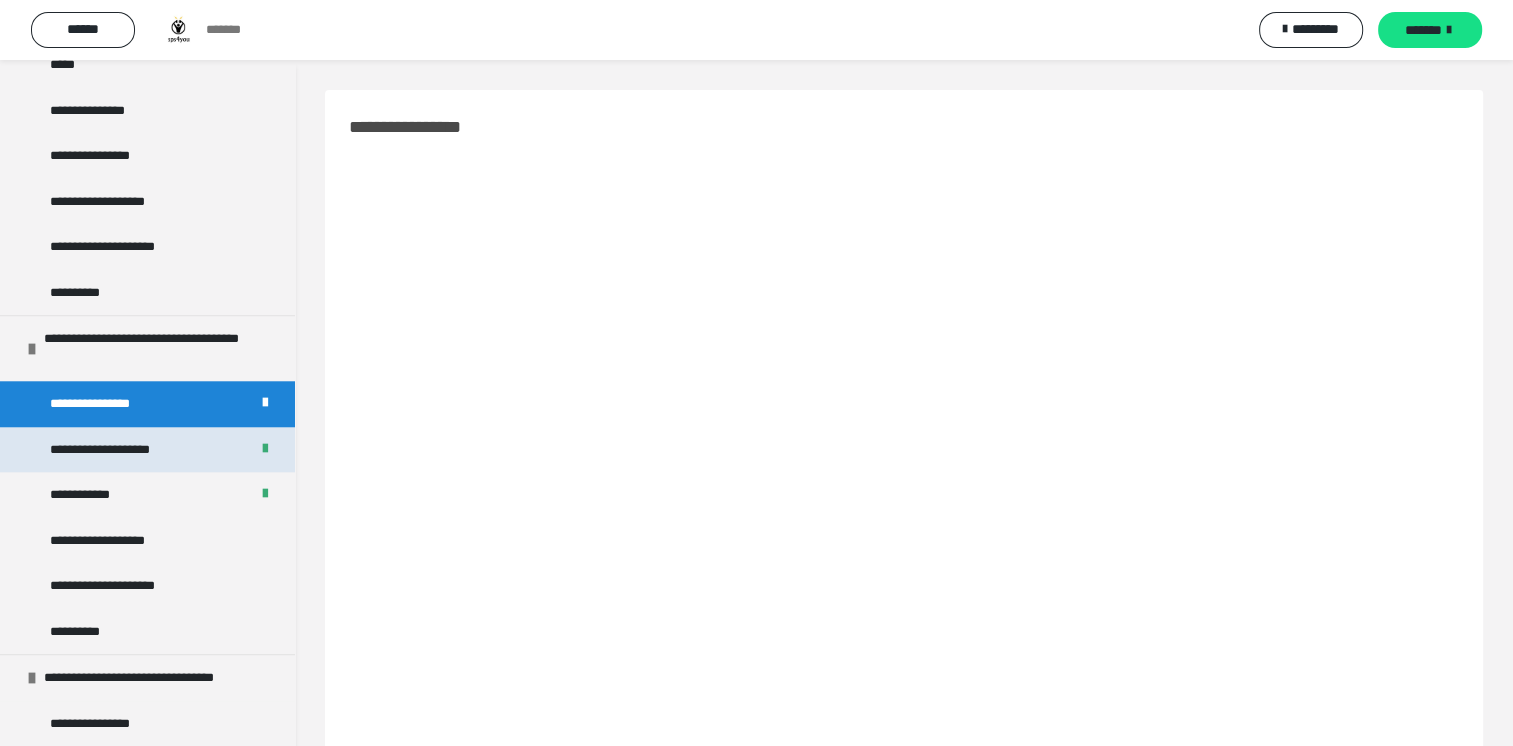 click on "**********" at bounding box center (122, 450) 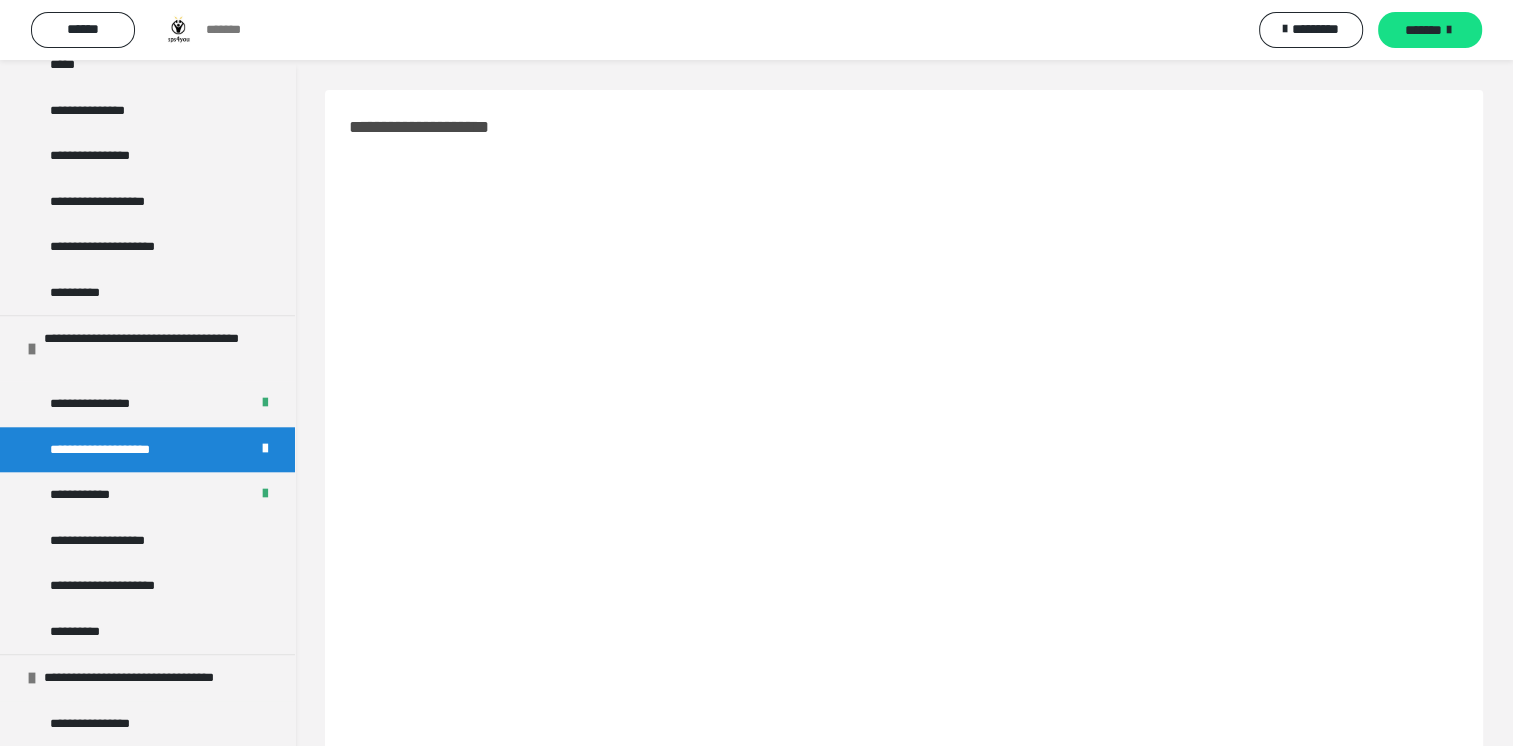 scroll, scrollTop: 100, scrollLeft: 0, axis: vertical 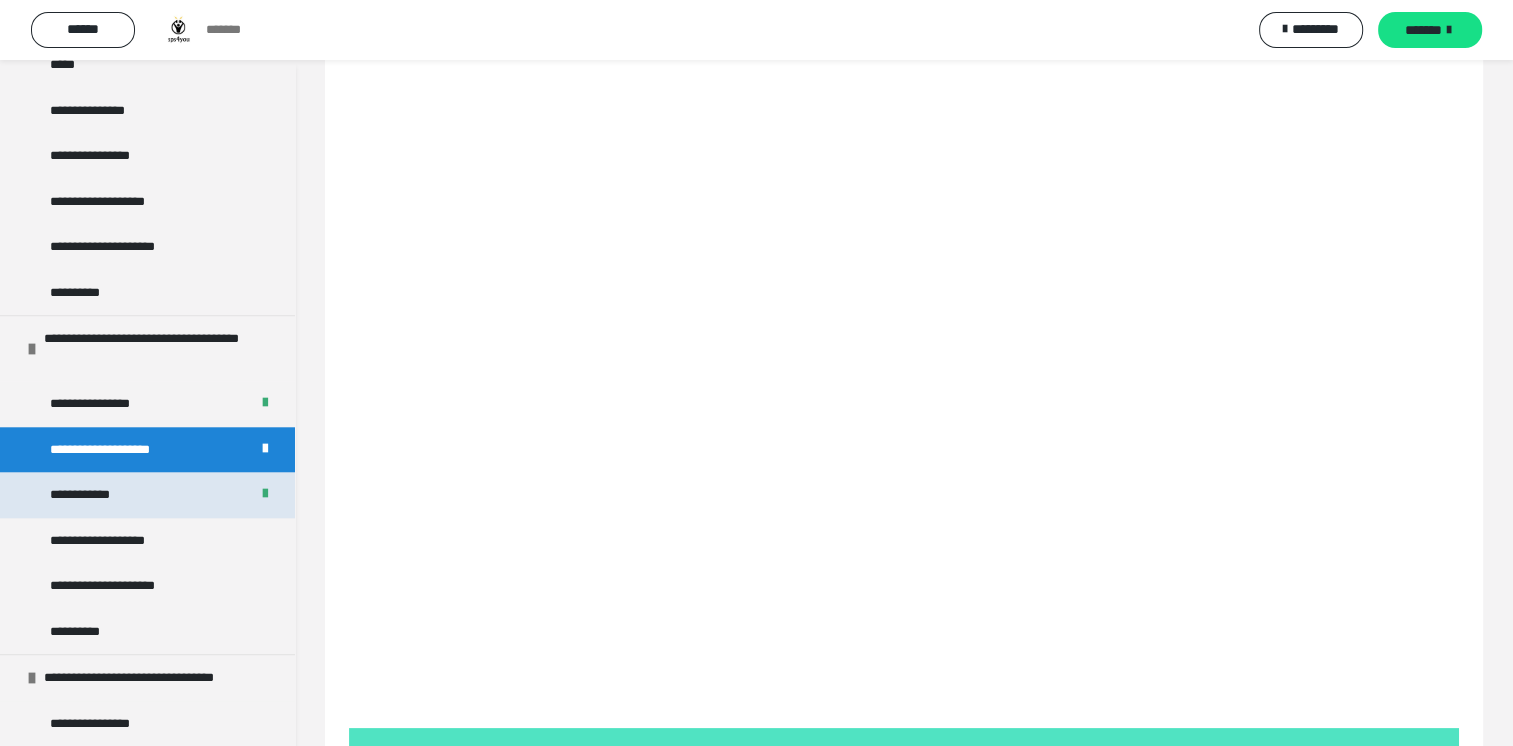 click on "**********" at bounding box center (84, 495) 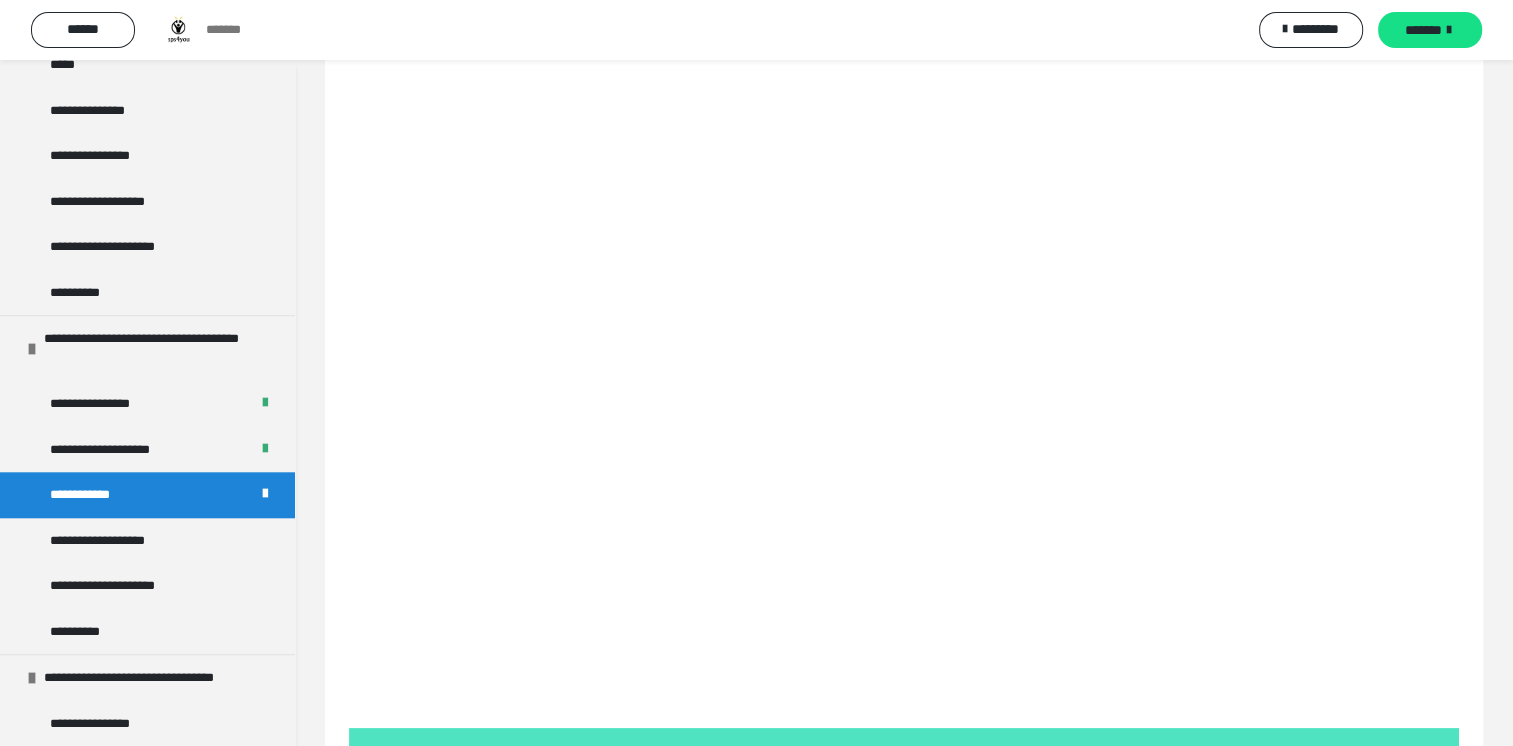 click on "**********" at bounding box center [84, 495] 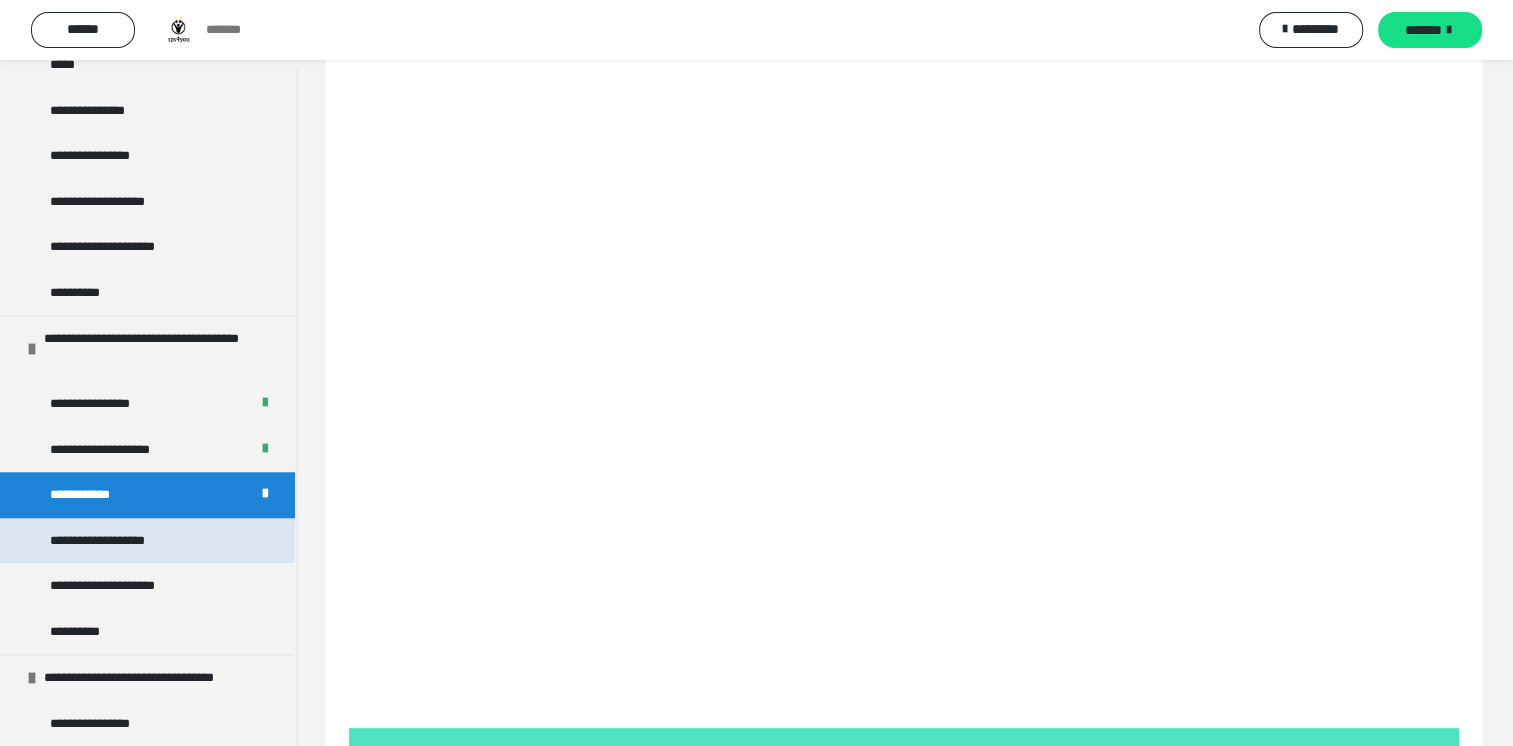 click on "**********" at bounding box center [119, 541] 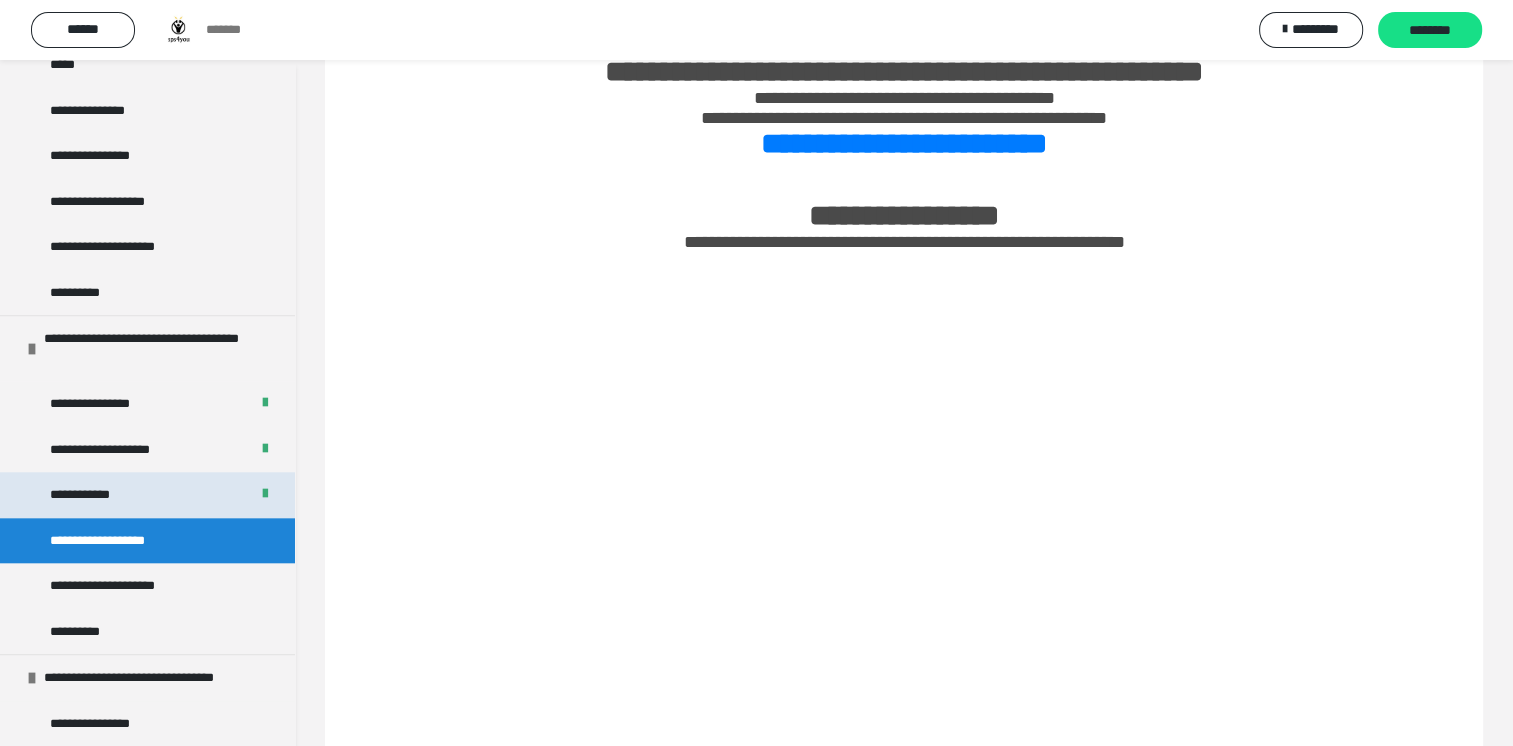 click on "**********" at bounding box center (147, 495) 